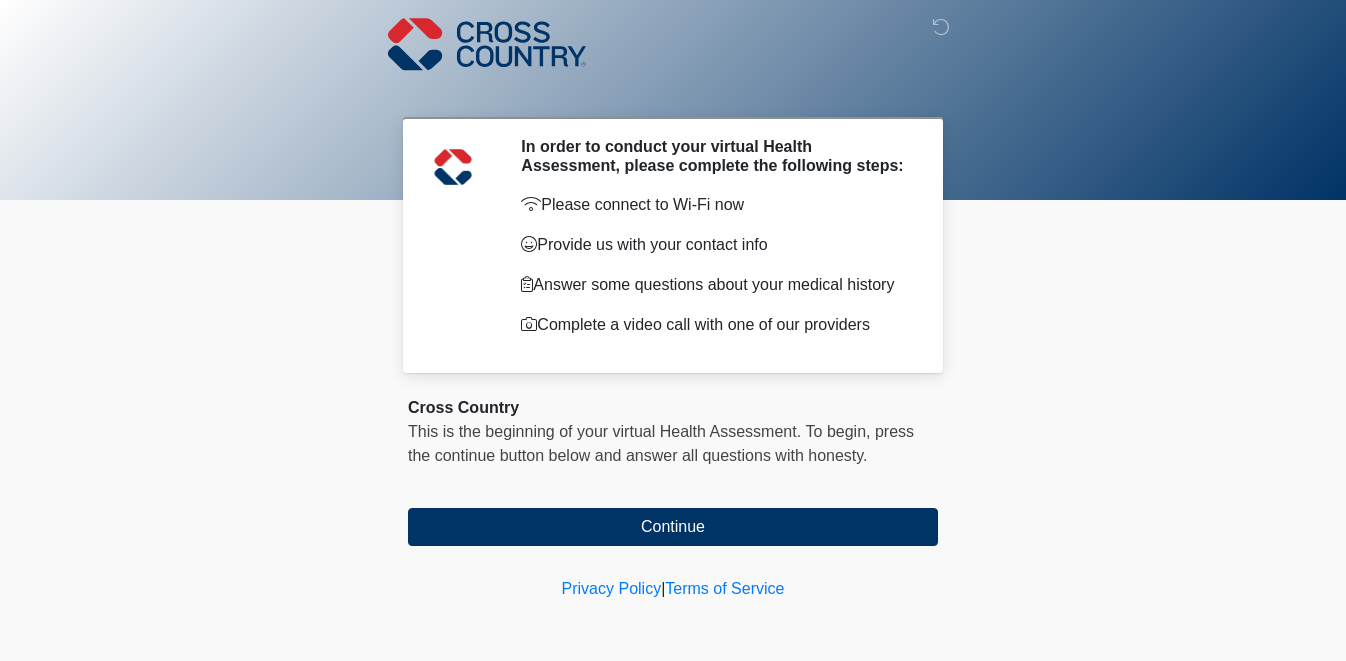 scroll, scrollTop: 0, scrollLeft: 0, axis: both 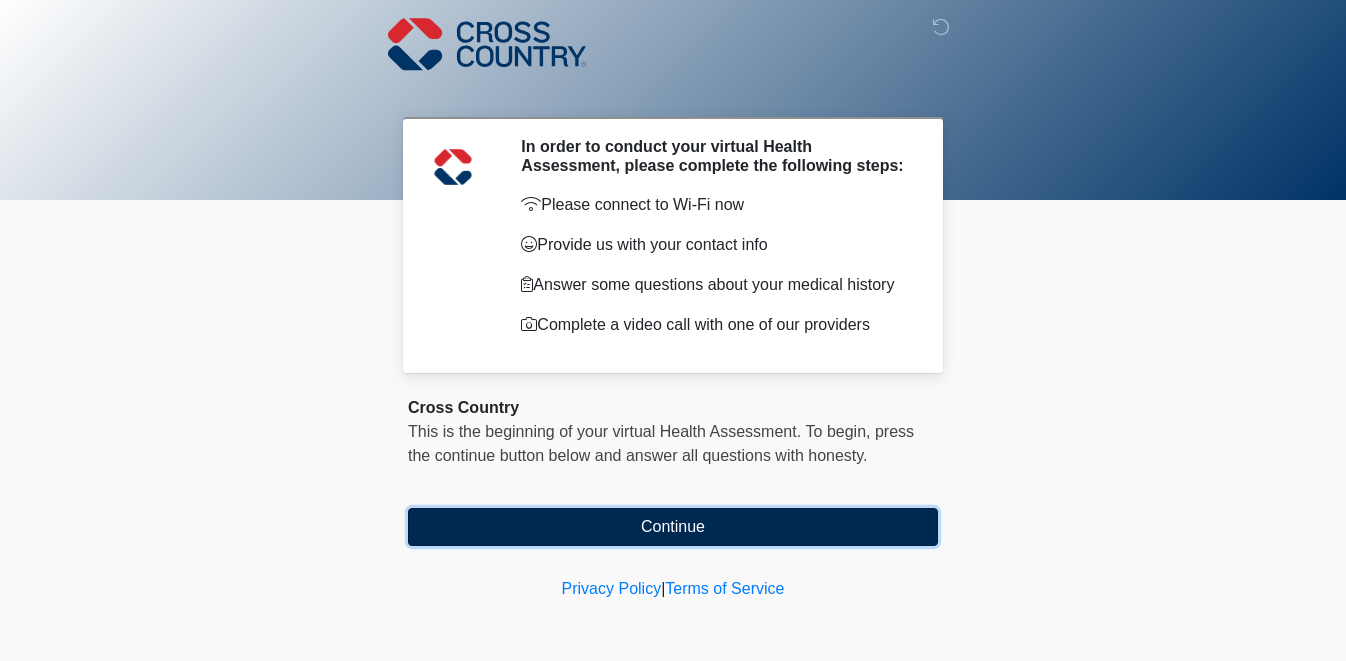 click on "Continue" at bounding box center [673, 527] 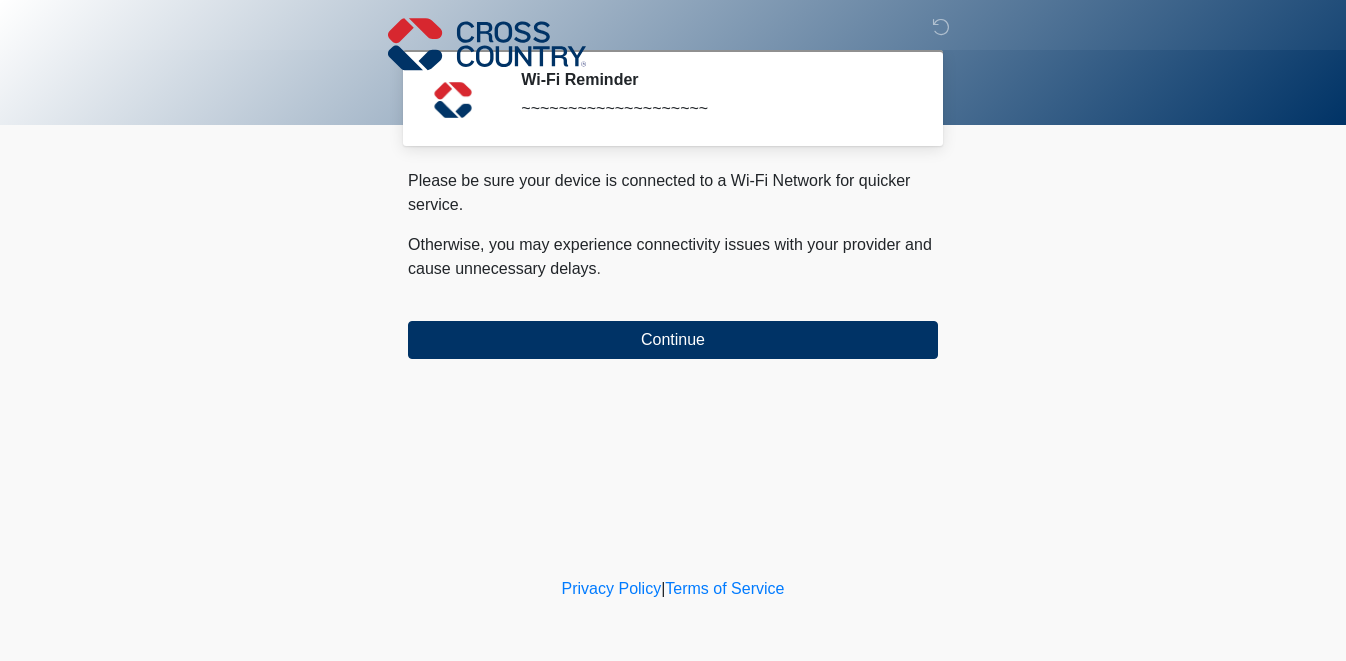 click on "Wi-Fi Reminder
~~~~~~~~~~~~~~~~~~~~
Please connect to Wi-Fi now   Provide us with your contact info  Answer some questions about your medical history  Complete a video call with one of our providers
Cross Country
This is the beginning of your virtual Health Assessment.   ﻿﻿﻿﻿﻿﻿To begin, ﻿﻿﻿﻿﻿﻿﻿﻿﻿﻿﻿﻿﻿﻿﻿﻿﻿﻿ press the continue button below and answer all questions with honesty.
Continue
Please be sure your device is connected to a Wi-Fi Network for quicker service. Otherwise, you may experience connectivity issues with your provider and cause unnecessary delays  .
Continue" at bounding box center (673, 330) 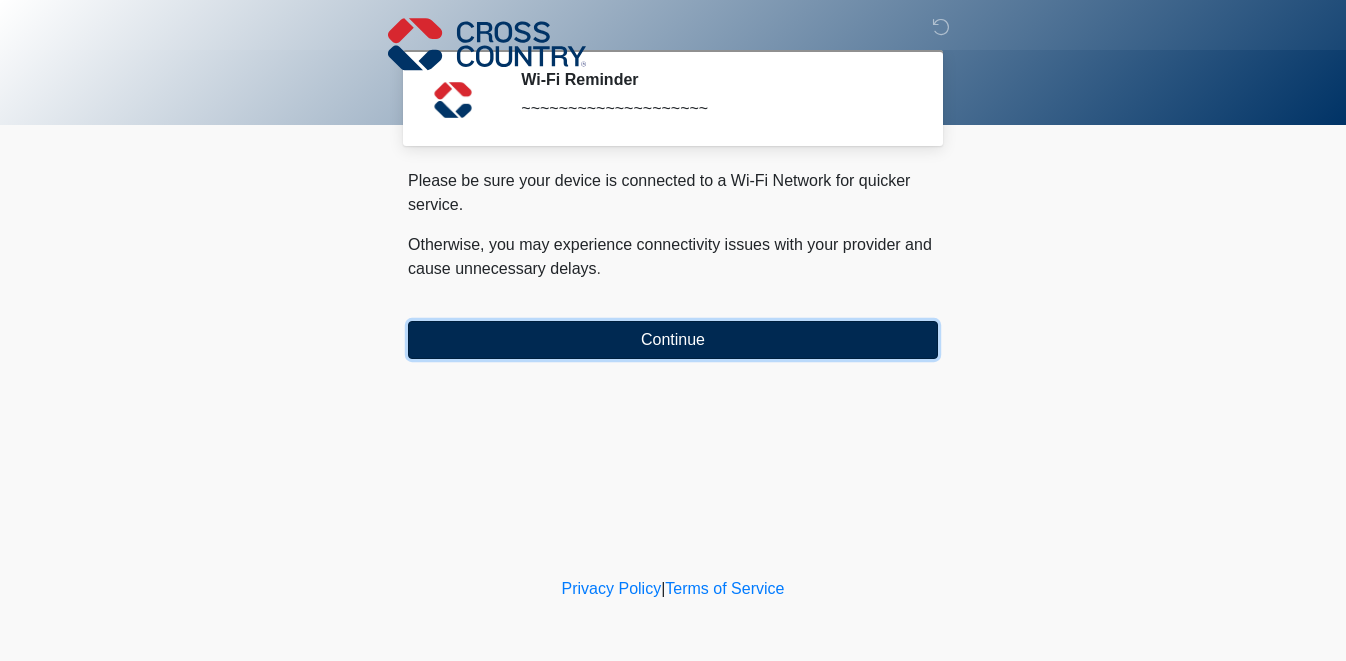 click on "Continue" at bounding box center [673, 340] 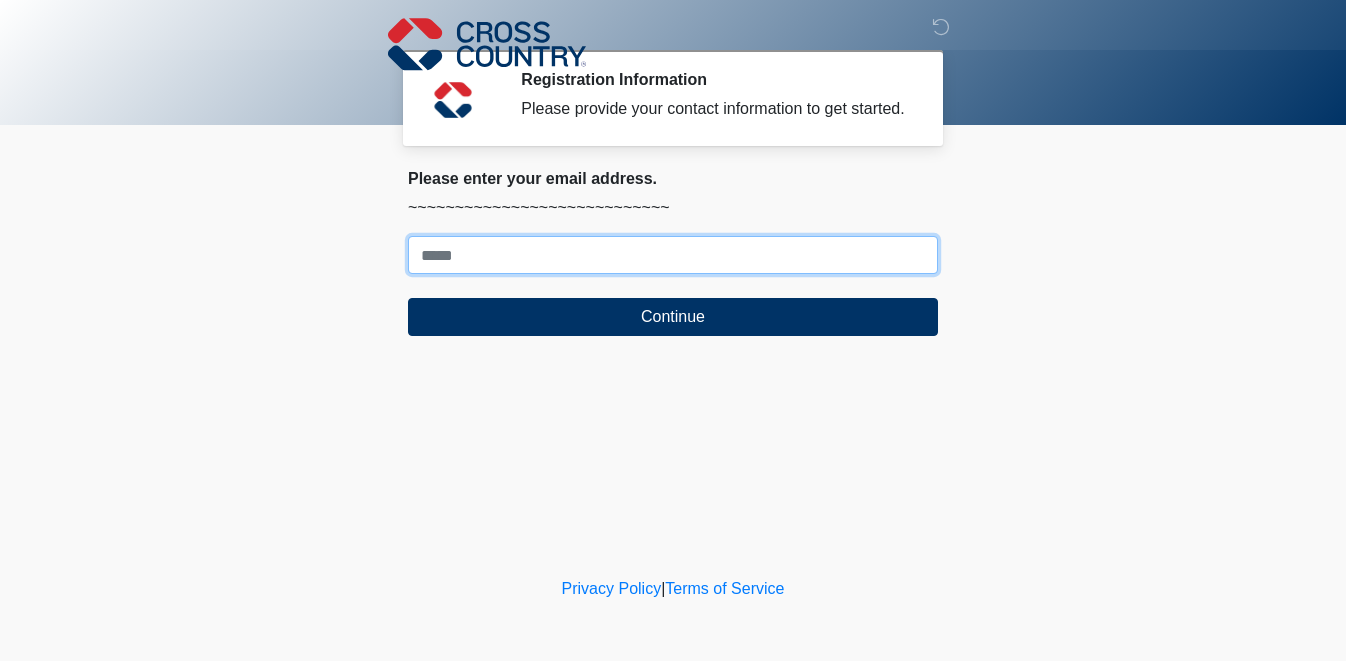 click on "Where should we email your response?" at bounding box center (673, 255) 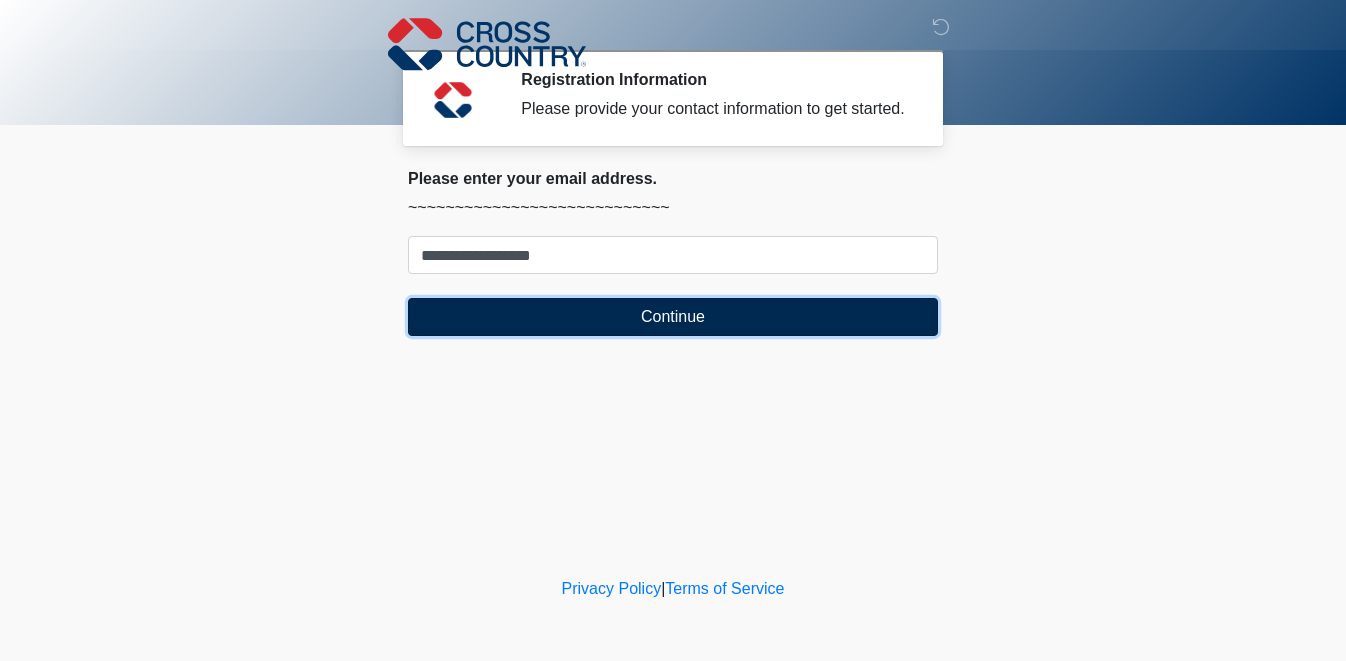 click on "Continue" at bounding box center [673, 317] 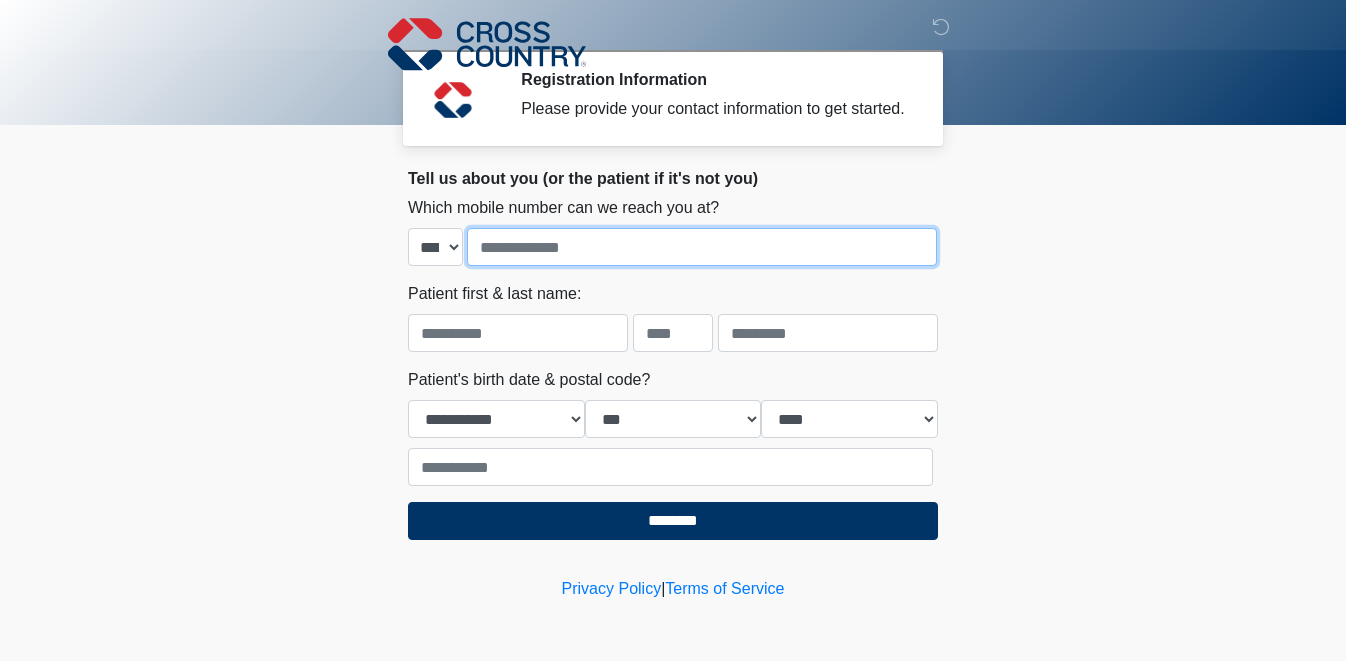 click at bounding box center (702, 247) 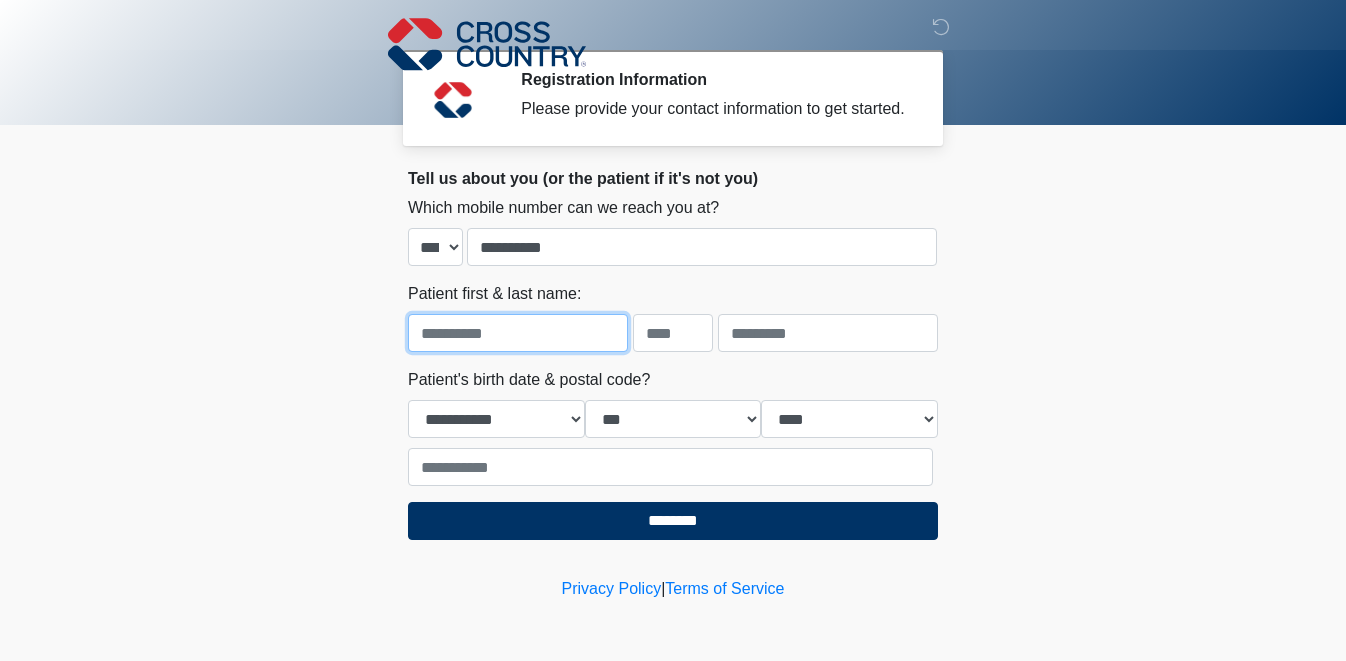 type on "*****" 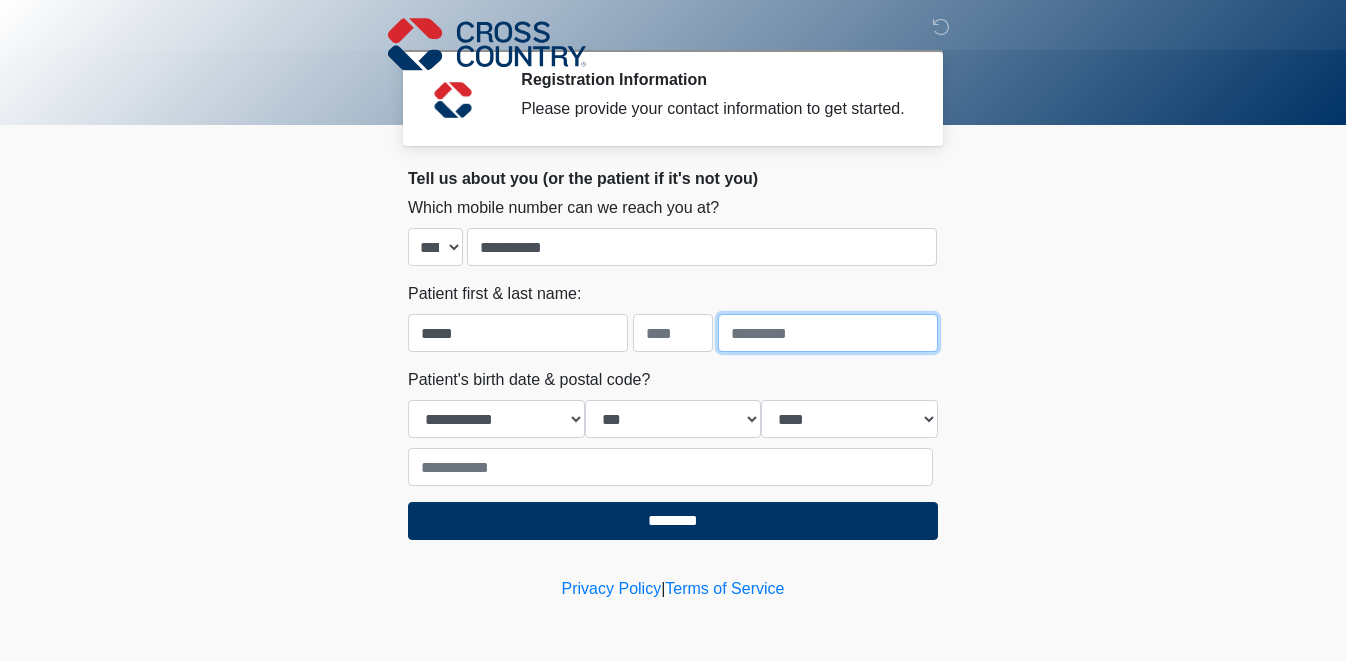type on "********" 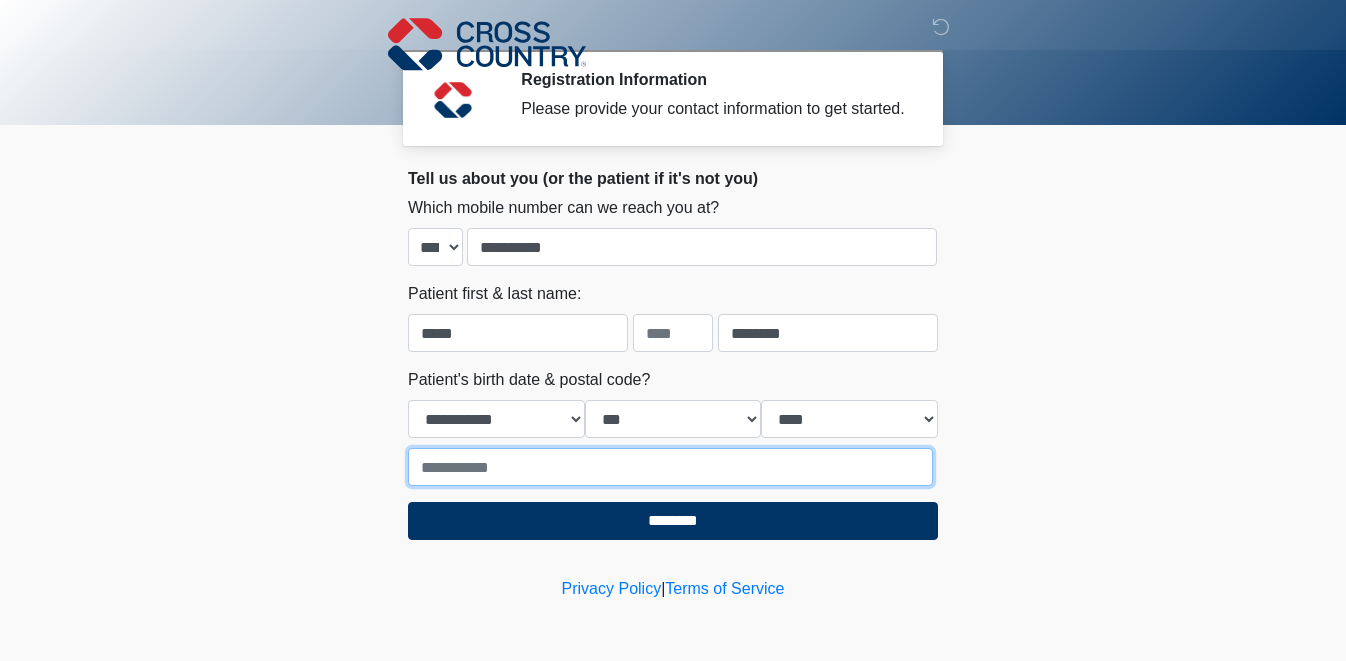 type on "*****" 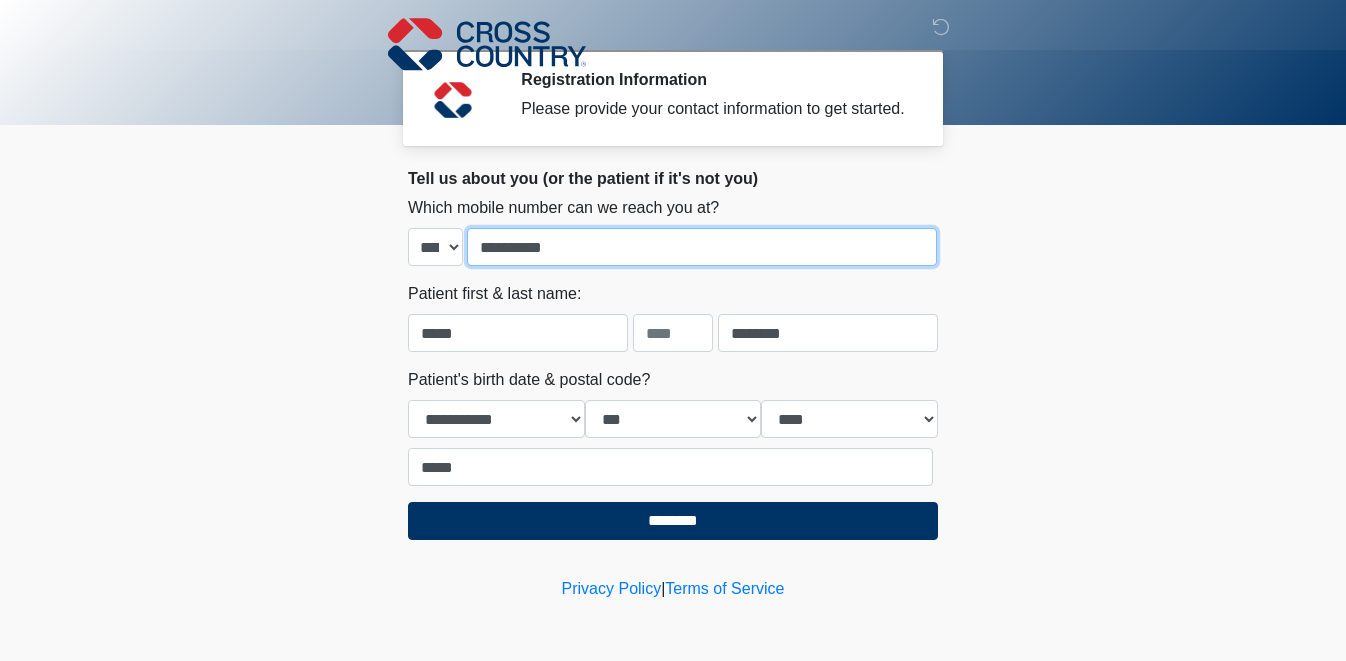 click on "**********" at bounding box center (702, 247) 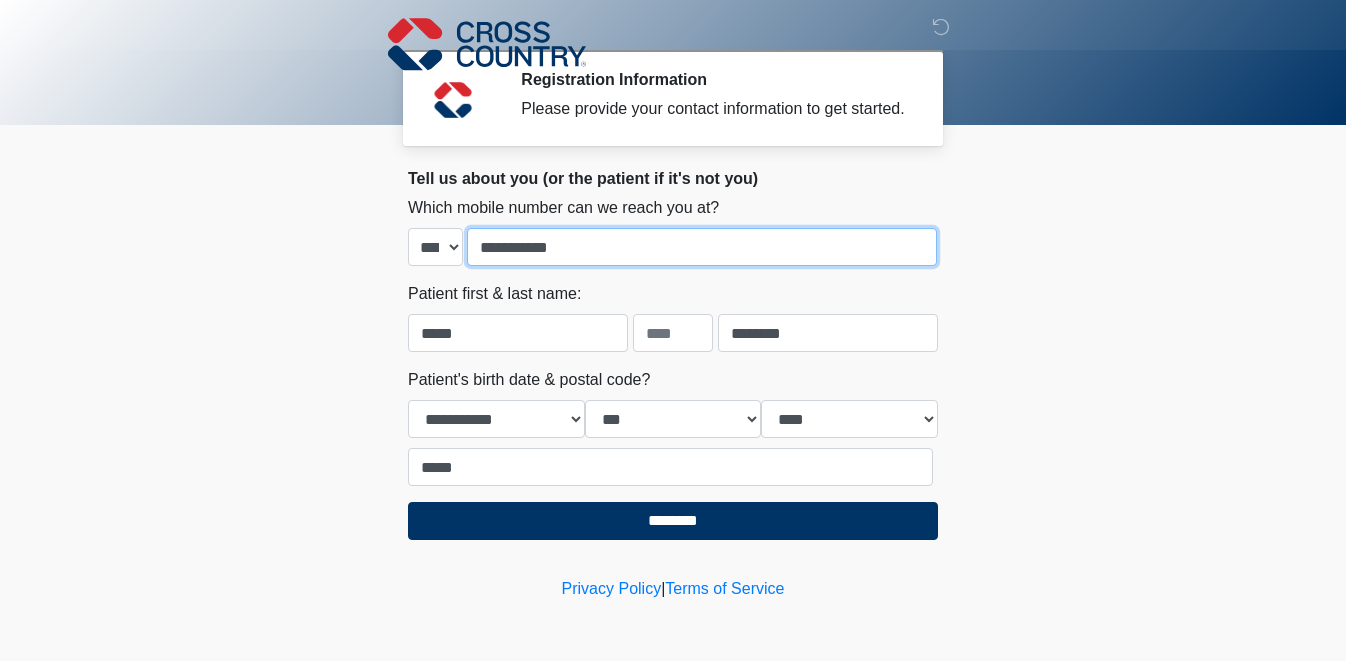 click on "**********" at bounding box center (702, 247) 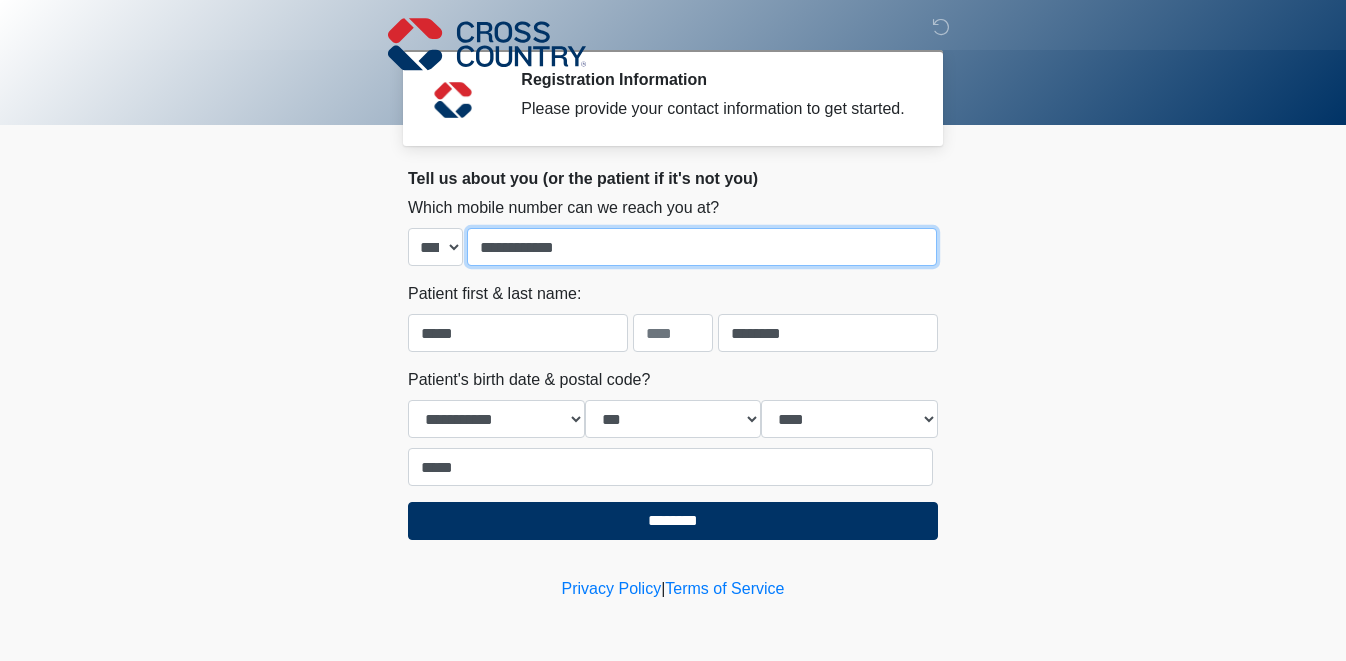 click on "**********" at bounding box center [702, 247] 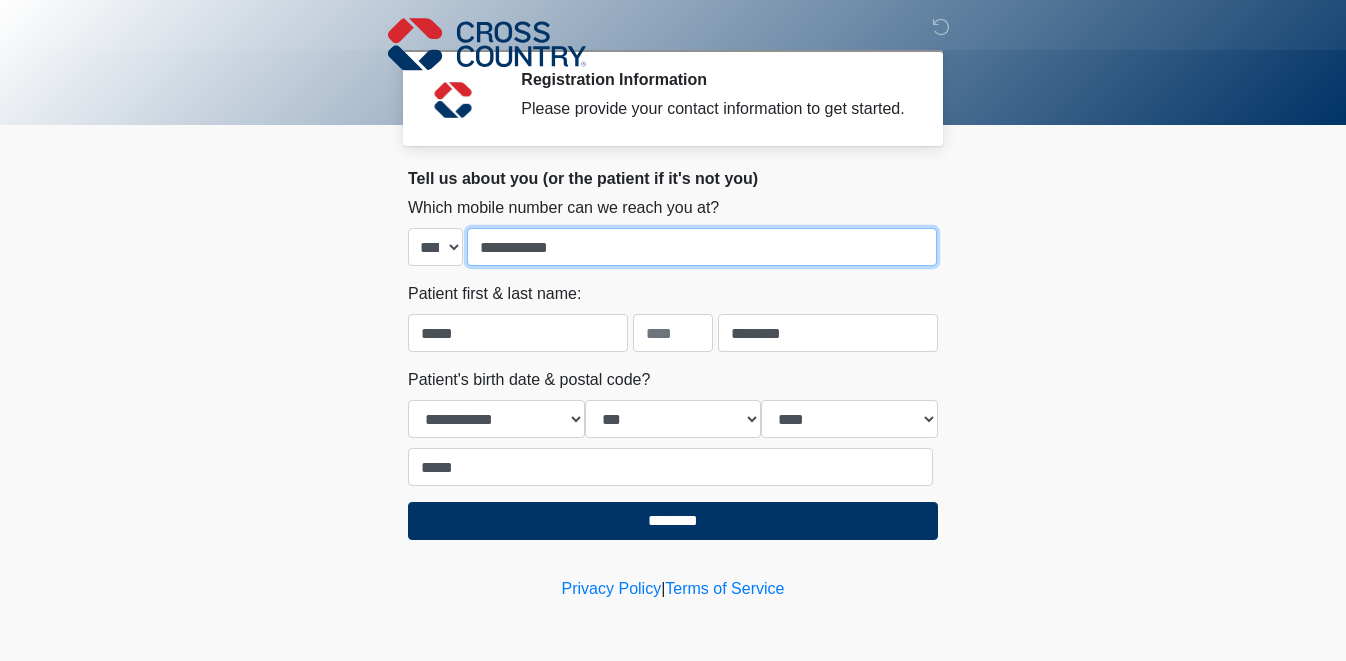 click on "**********" at bounding box center (702, 247) 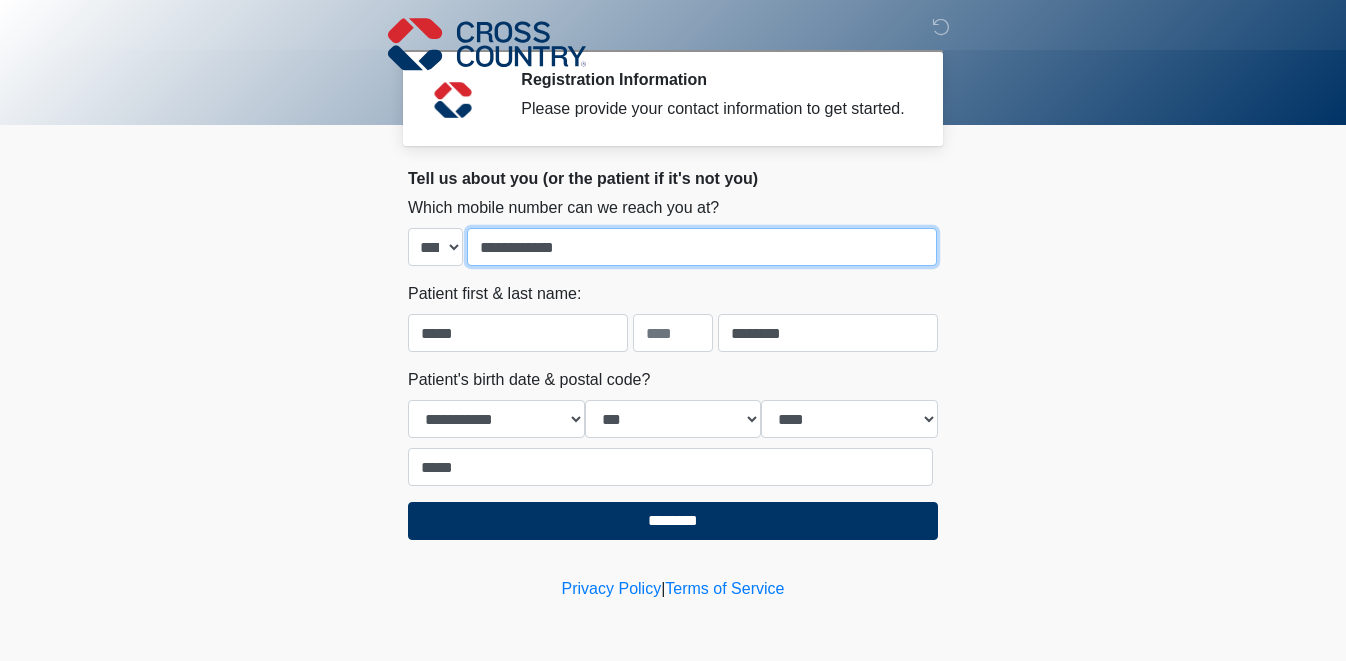 type on "**********" 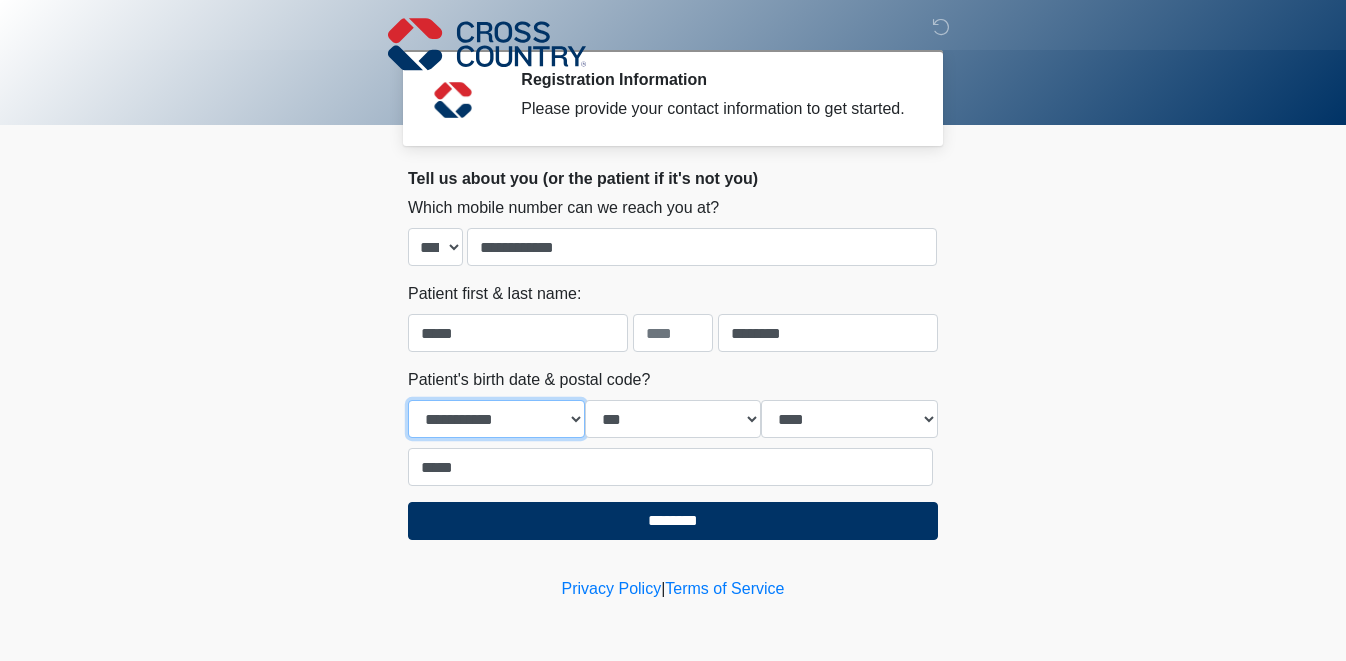 click on "**********" at bounding box center [496, 419] 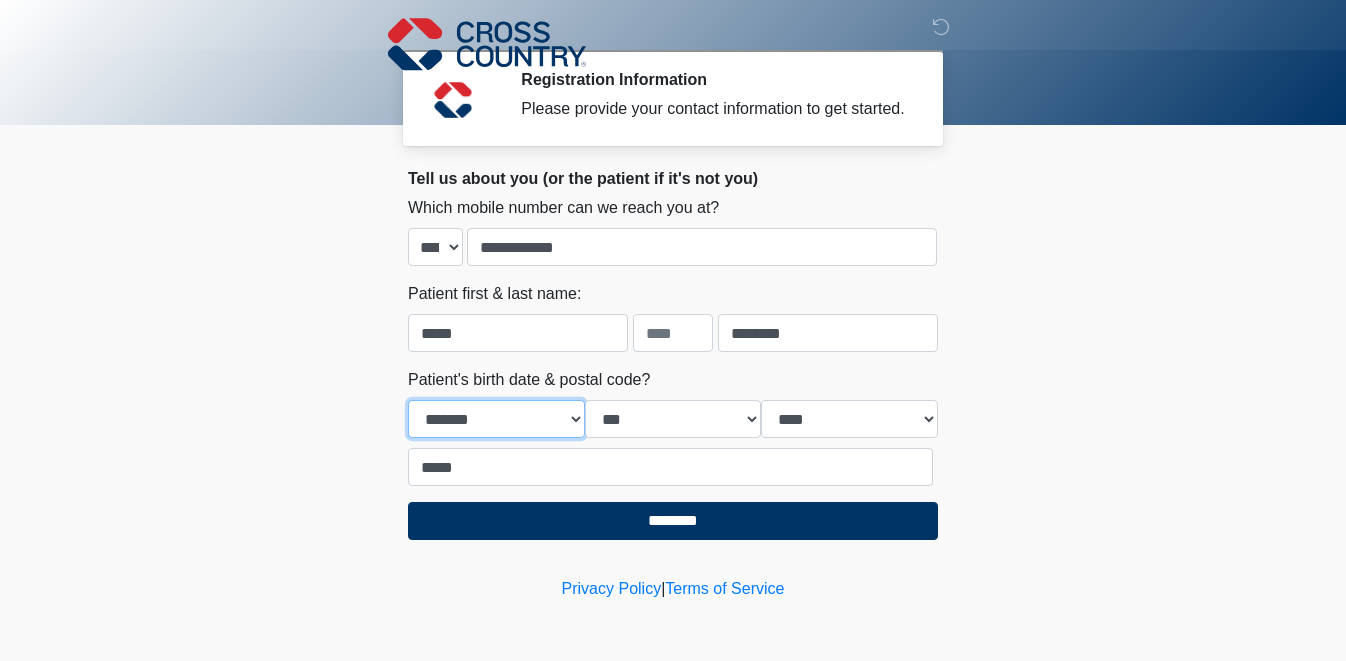 click on "**********" at bounding box center (496, 419) 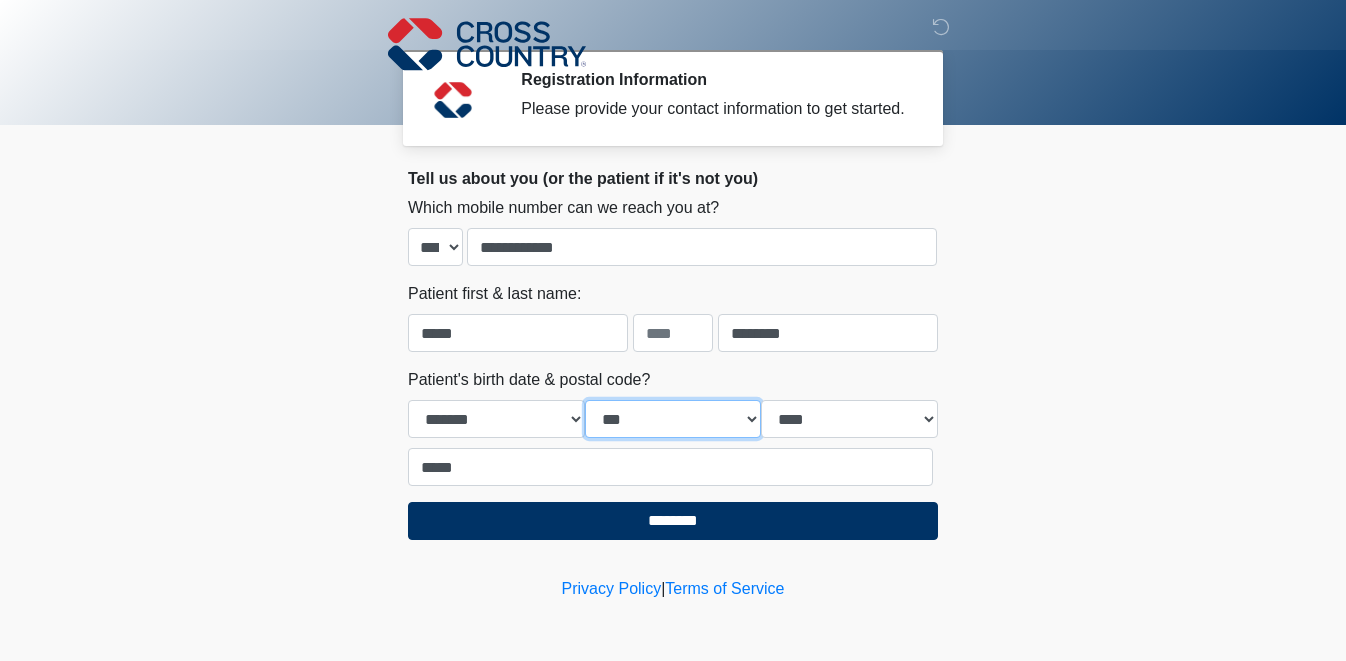 click on "***
*
*
*
*
*
*
*
*
*
**
**
**
**
**
**
**
**
**
**
**
**
**
**
**
**
**
**
**
**
**
**" at bounding box center (673, 419) 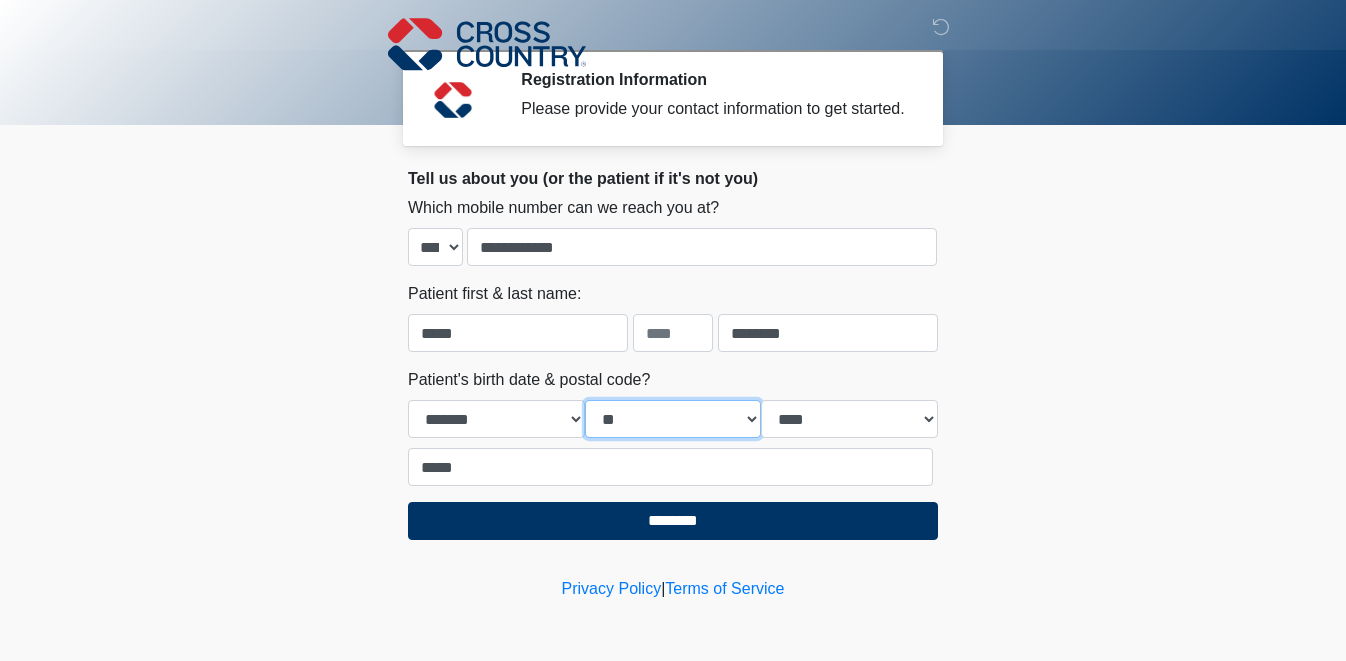 click on "***
*
*
*
*
*
*
*
*
*
**
**
**
**
**
**
**
**
**
**
**
**
**
**
**
**
**
**
**
**
**
**" at bounding box center (673, 419) 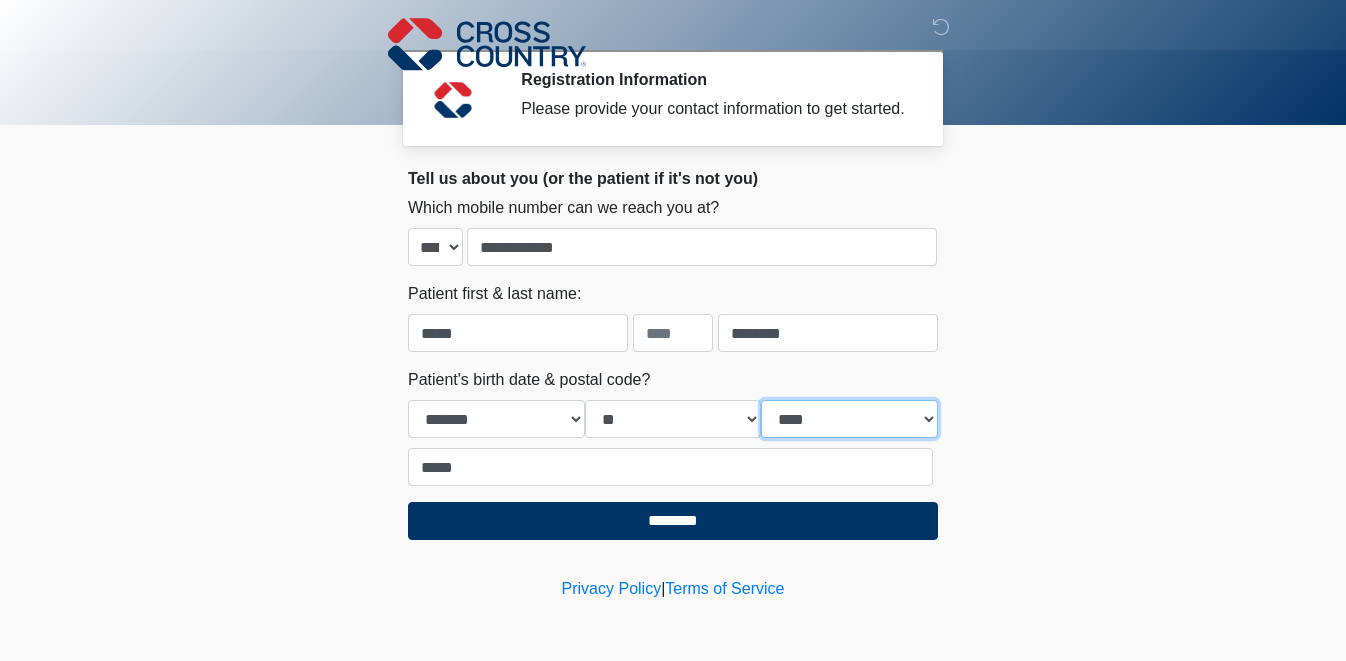 click on "****
****
****
****
****
****
****
****
****
****
****
****
****
****
****
****
****
****
****
****
****
****
****
****
****
****
****
****
****
****
****
****
****
****
****
****
****
****
****
****
****
****
****
****
****
****
****
****
****
****
****
****
****
****
****
****
****
****
****
****
****
****
****
****
****
****
****
****
****
****
****
****
****
****
****
****
****
****
****
****
****
****
****
****
****
****
****
****
****
****
****
****
****
****
****
****
****
****
****
****
****
****" at bounding box center (849, 419) 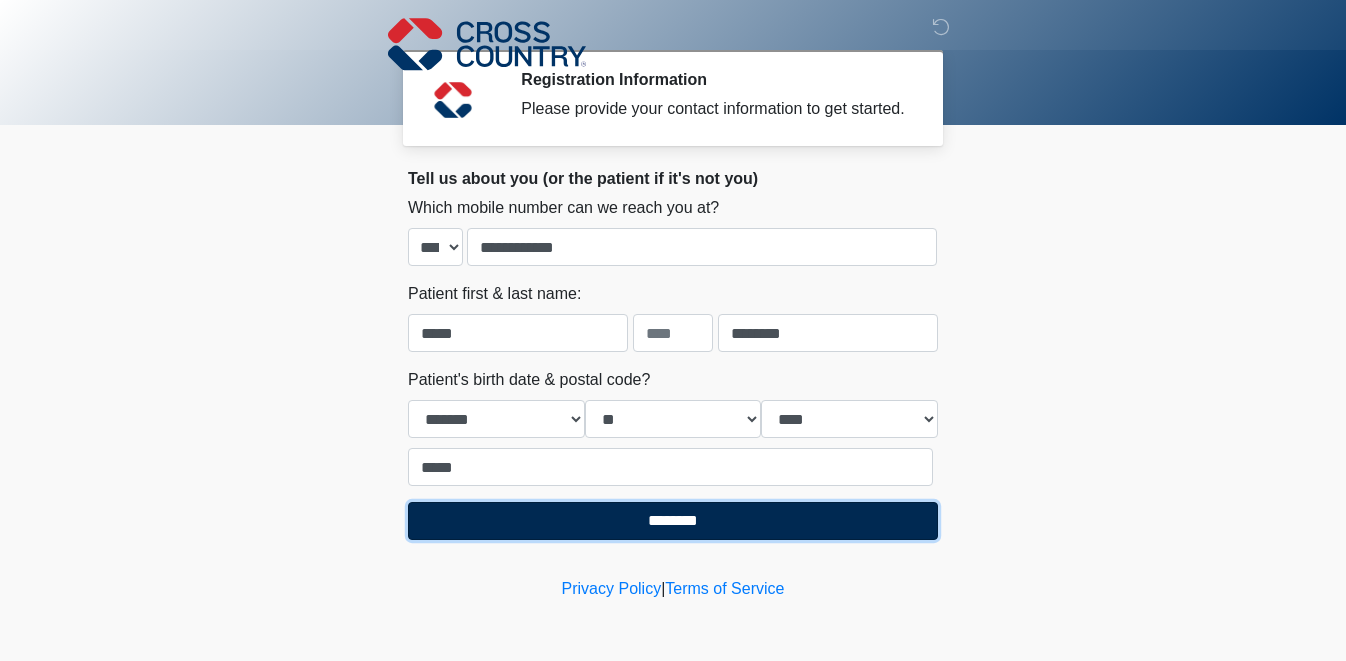 click on "********" at bounding box center [673, 521] 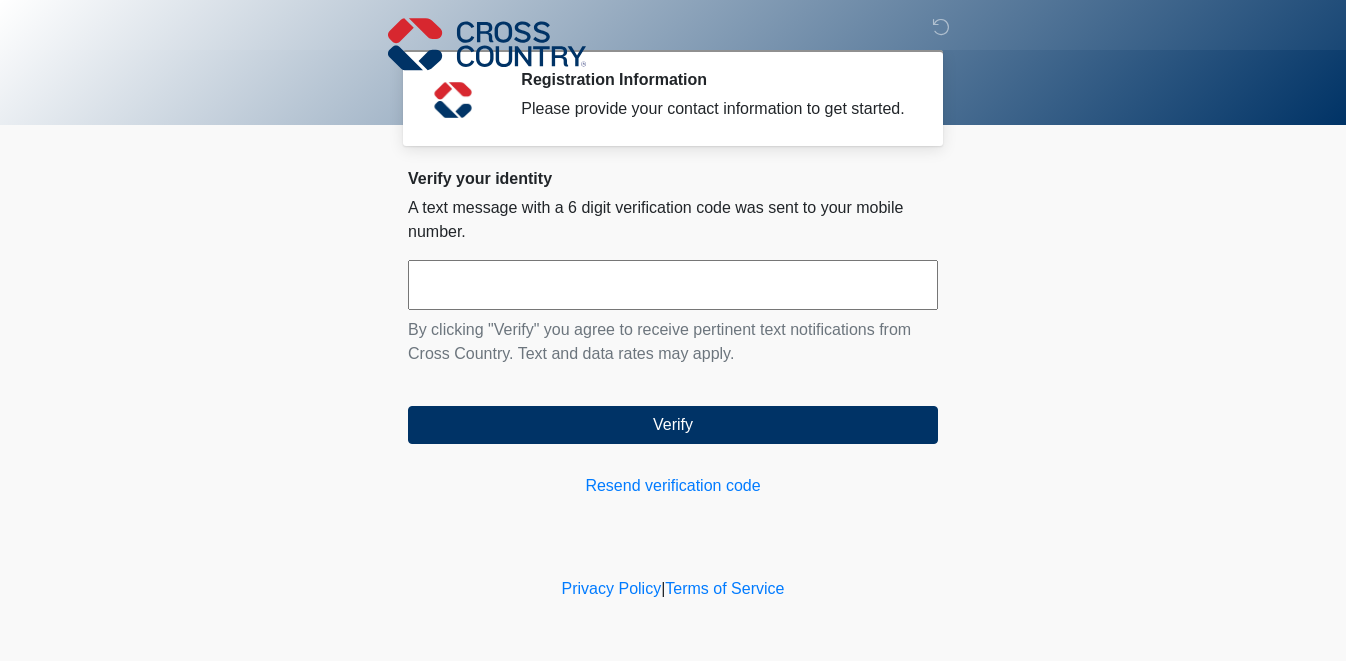 click at bounding box center (673, 285) 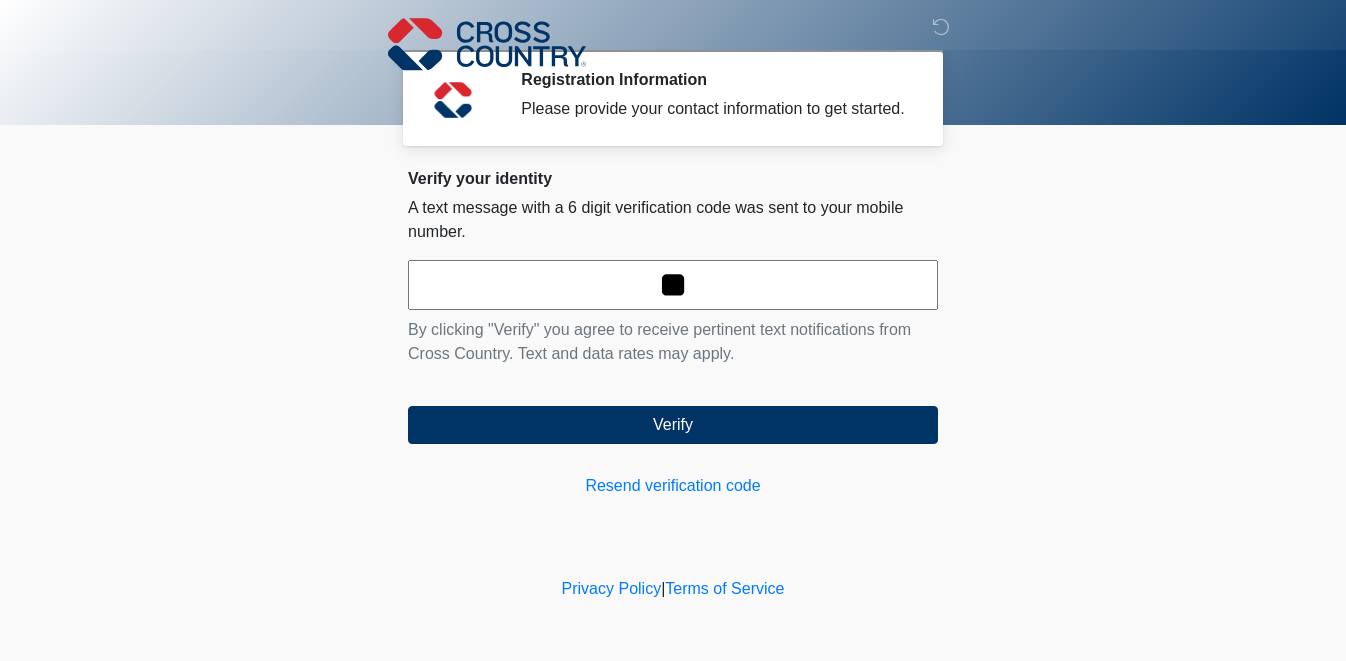 click on "Verify" at bounding box center [673, 425] 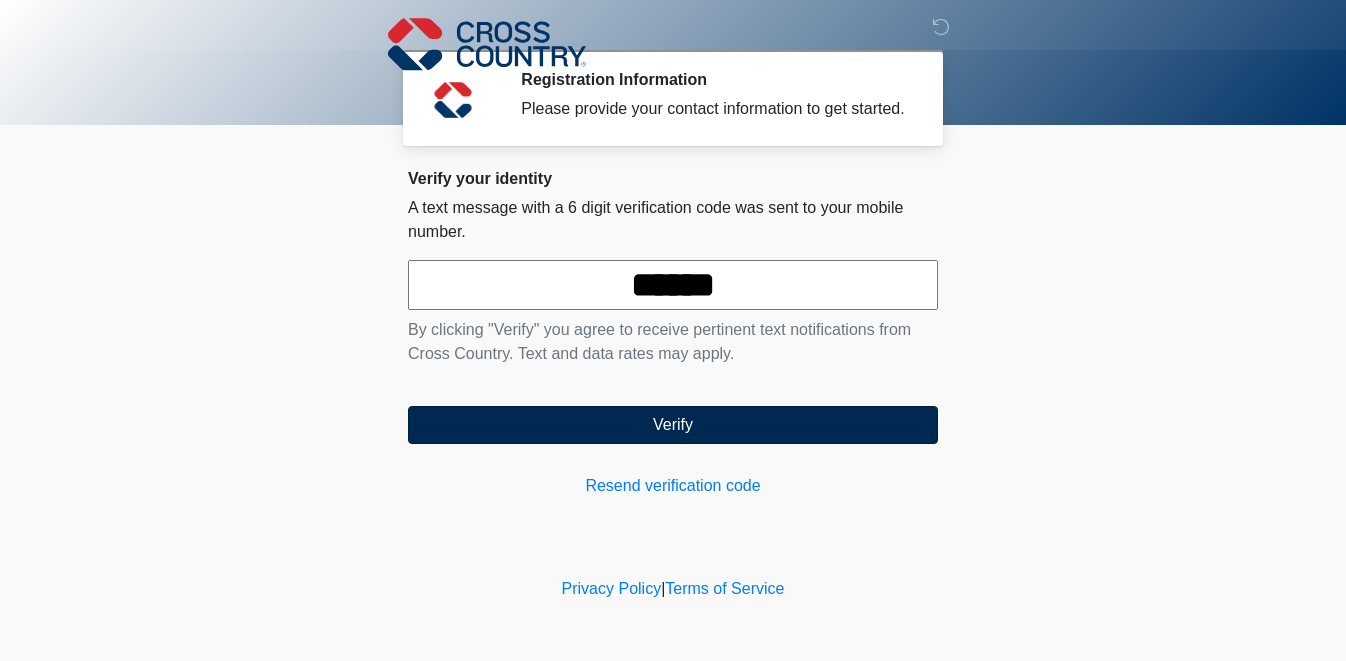 type on "******" 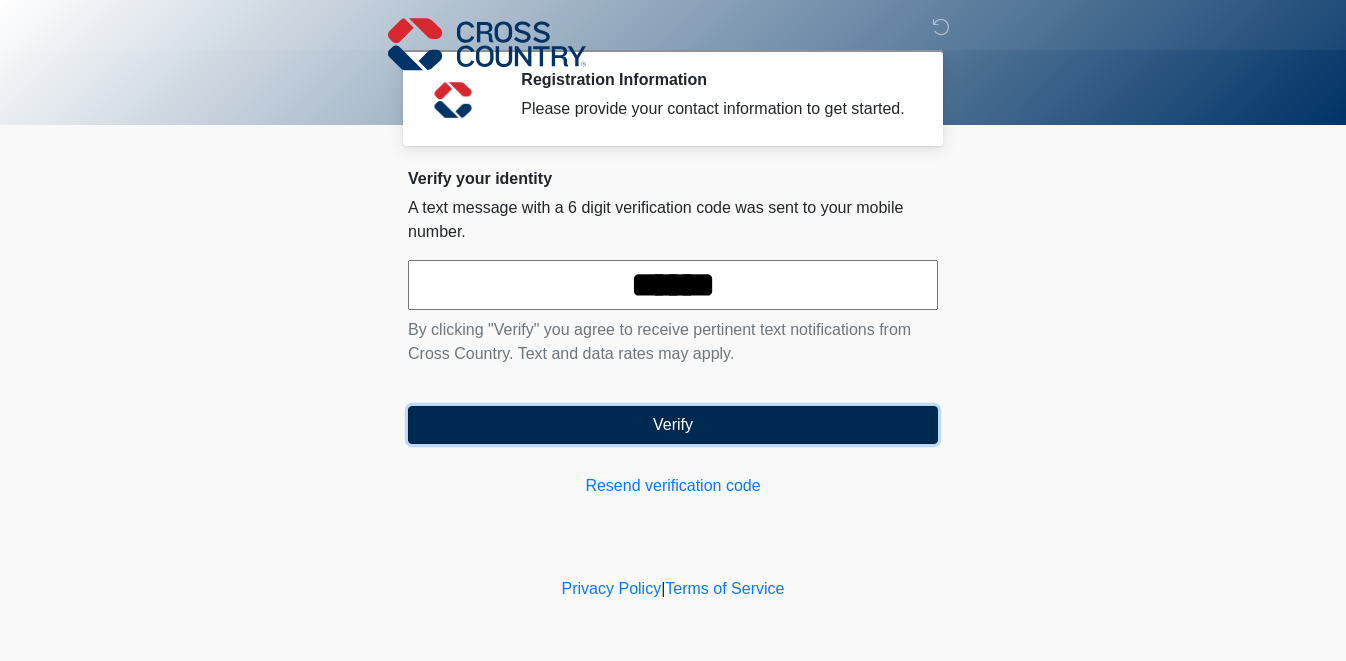 click on "Verify" at bounding box center [673, 425] 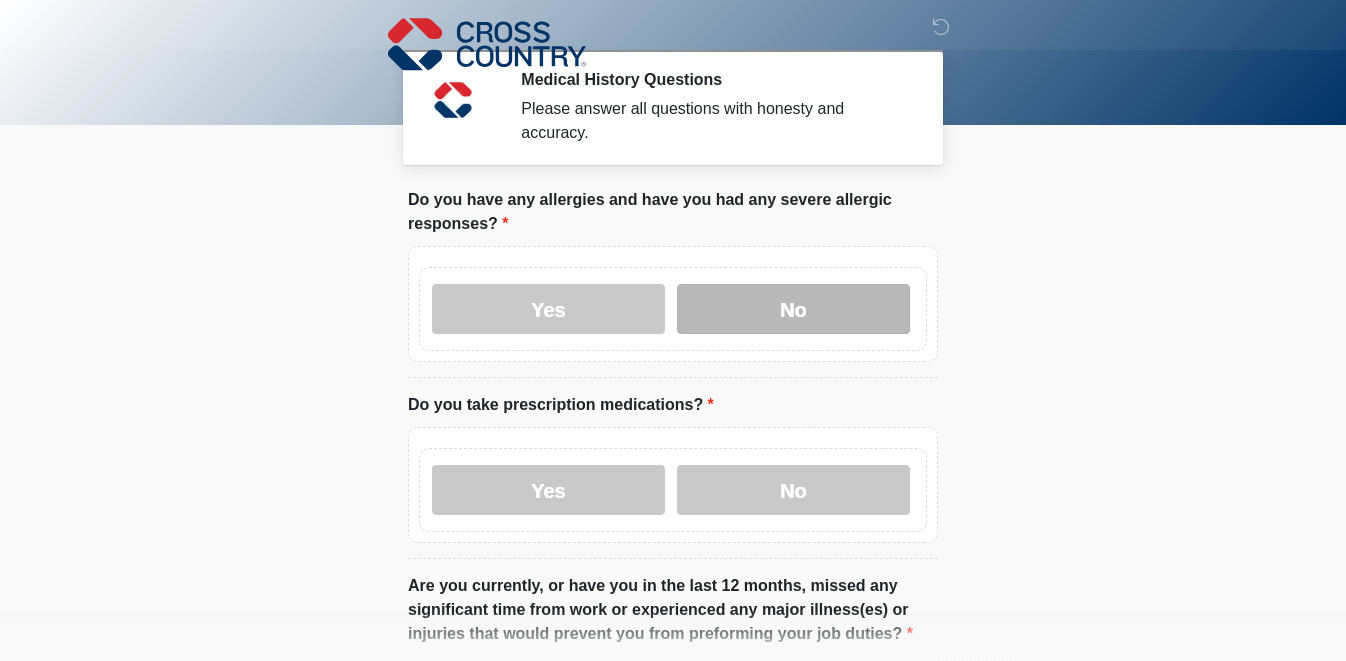 click on "No" at bounding box center [793, 309] 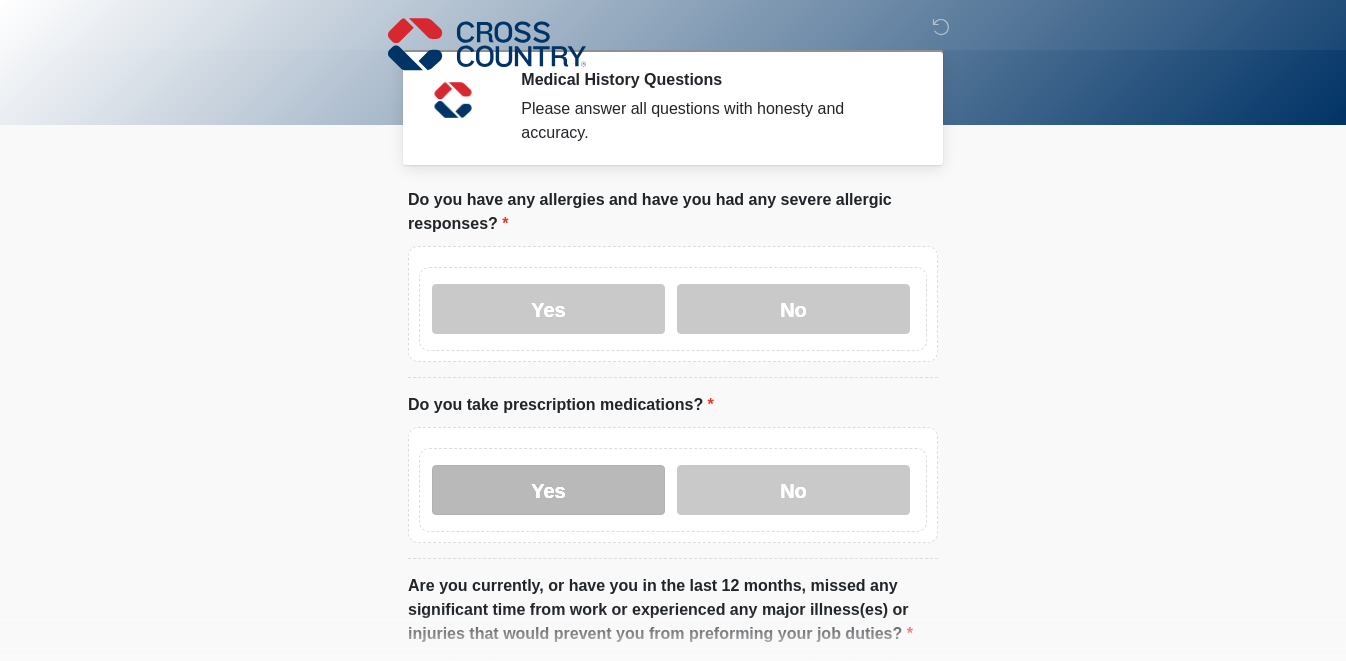 click on "Yes" at bounding box center [548, 490] 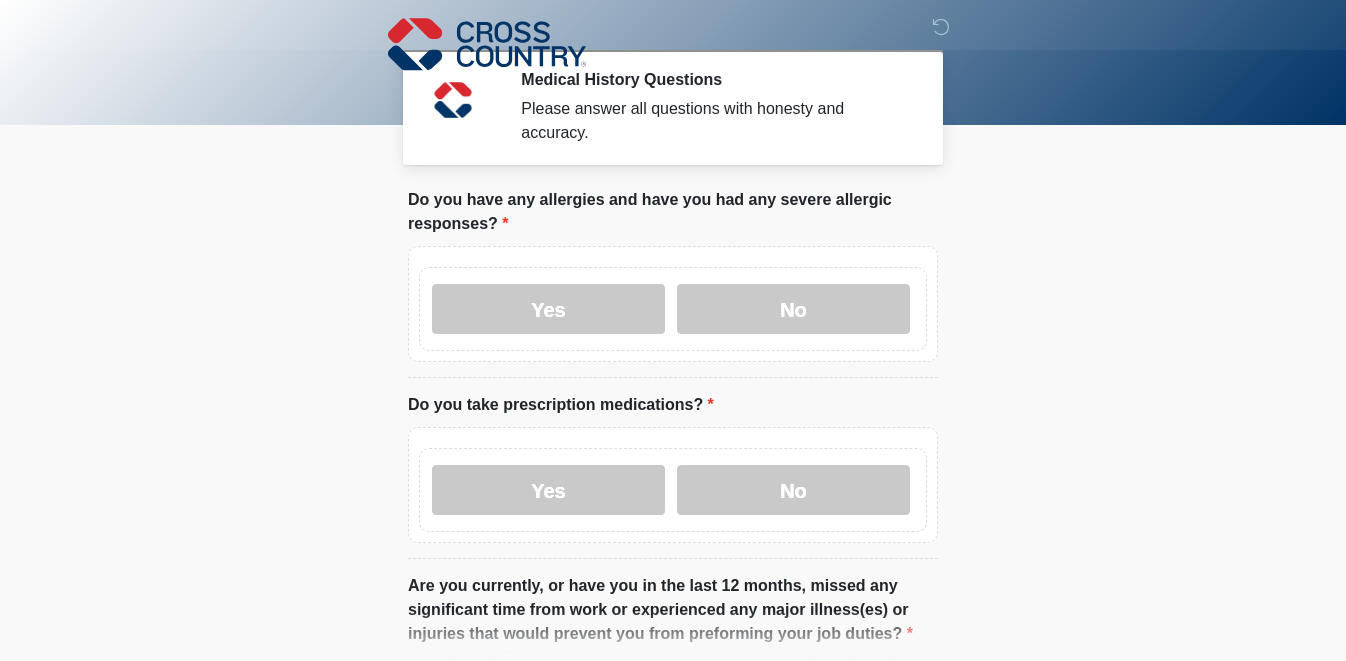 click on "‎ ‎ ‎
Medical History Questions
Please answer all questions with honesty and accuracy.
Please connect to Wi-Fi now   Provide us with your contact info  Answer some questions about your medical history  Complete a video call with one of our providers
Cross Country
This is the beginning of your virtual Health Assessment.   ﻿﻿﻿﻿﻿﻿To begin, ﻿﻿﻿﻿﻿﻿﻿﻿﻿﻿﻿﻿﻿﻿﻿﻿﻿﻿ press the continue button below and answer all questions with honesty.
Continue
Please be sure your device is connected to a Wi-Fi Network for quicker service. Otherwise, you may experience connectivity issues with your provider and cause unnecessary delays  .
Continue
~~~~~~~~~~~~~~~~~~~~~~~~~~~~" at bounding box center (673, 822) 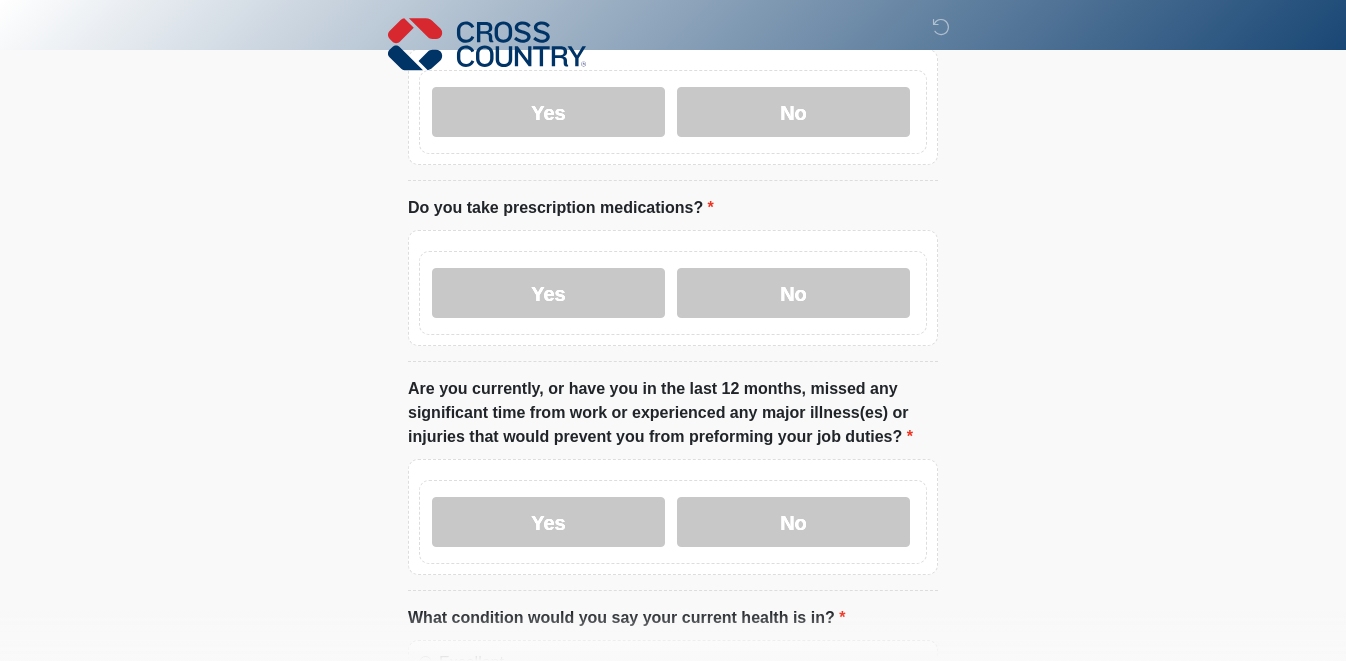 scroll, scrollTop: 200, scrollLeft: 0, axis: vertical 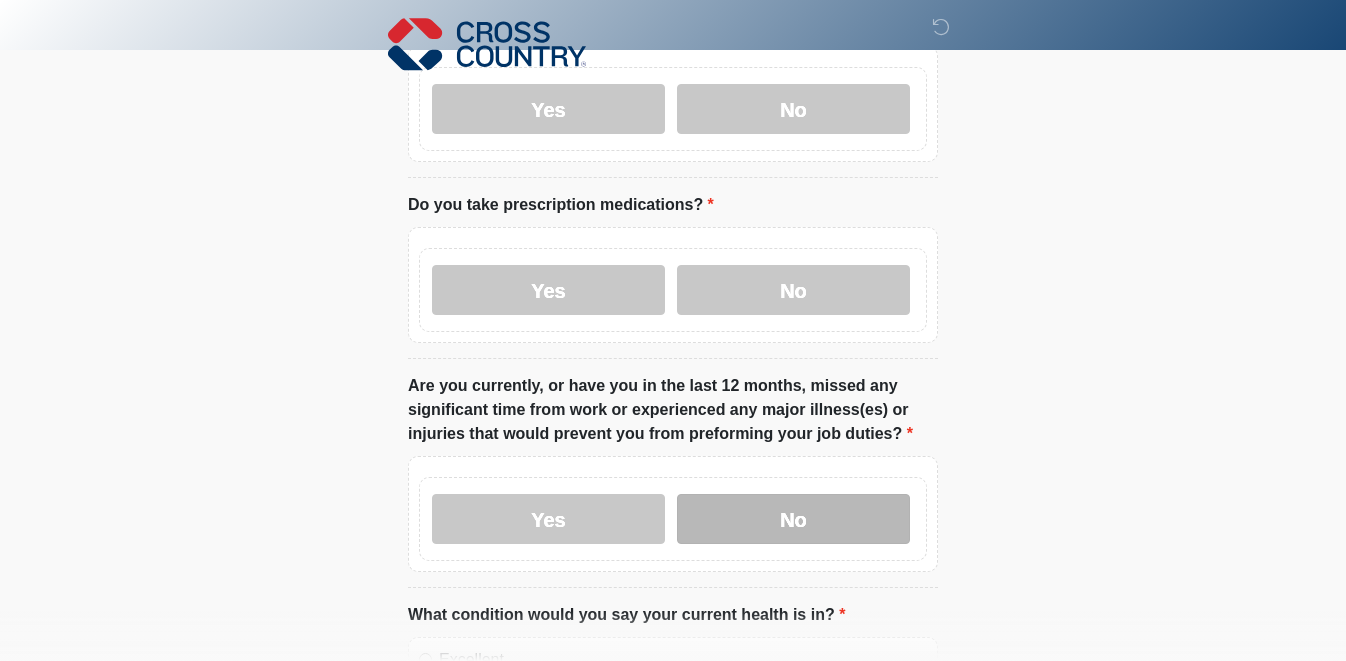click on "No" at bounding box center (793, 519) 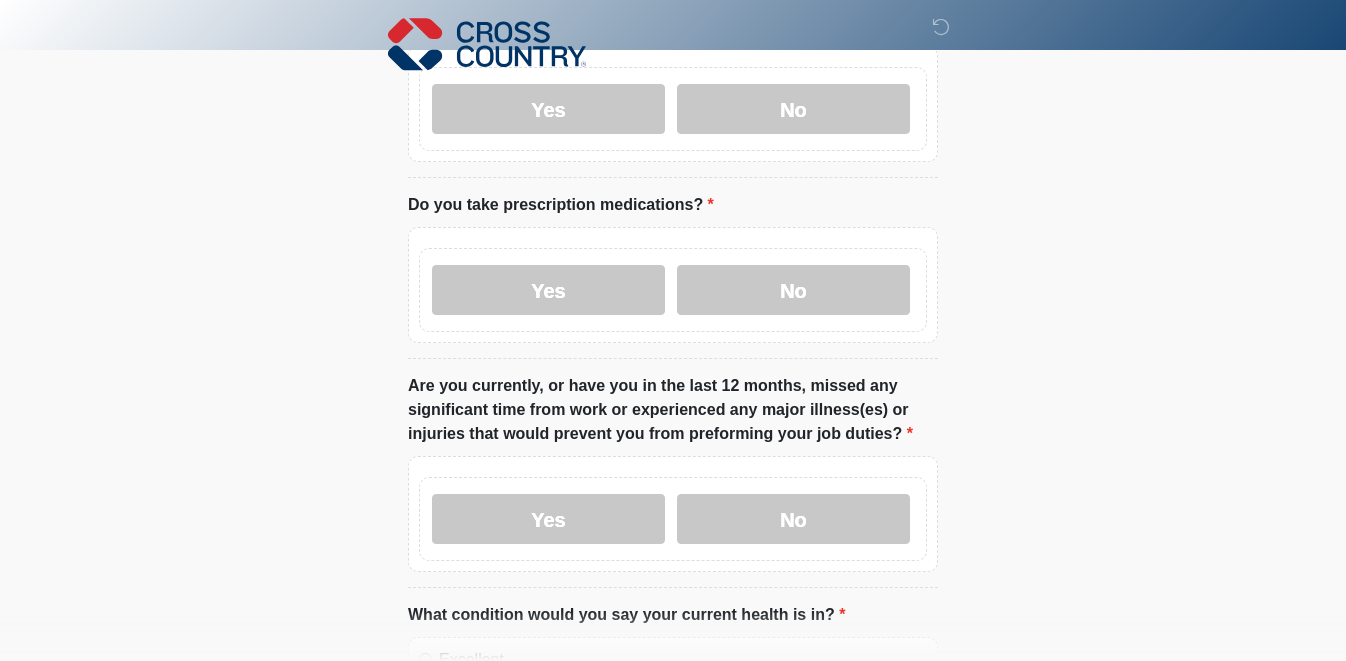 click on "‎ ‎ ‎
Medical History Questions
Please answer all questions with honesty and accuracy.
Please connect to Wi-Fi now   Provide us with your contact info  Answer some questions about your medical history  Complete a video call with one of our providers
Cross Country
This is the beginning of your virtual Health Assessment.   ﻿﻿﻿﻿﻿﻿To begin, ﻿﻿﻿﻿﻿﻿﻿﻿﻿﻿﻿﻿﻿﻿﻿﻿﻿﻿ press the continue button below and answer all questions with honesty.
Continue
Please be sure your device is connected to a Wi-Fi Network for quicker service. Otherwise, you may experience connectivity issues with your provider and cause unnecessary delays  ." at bounding box center [673, 130] 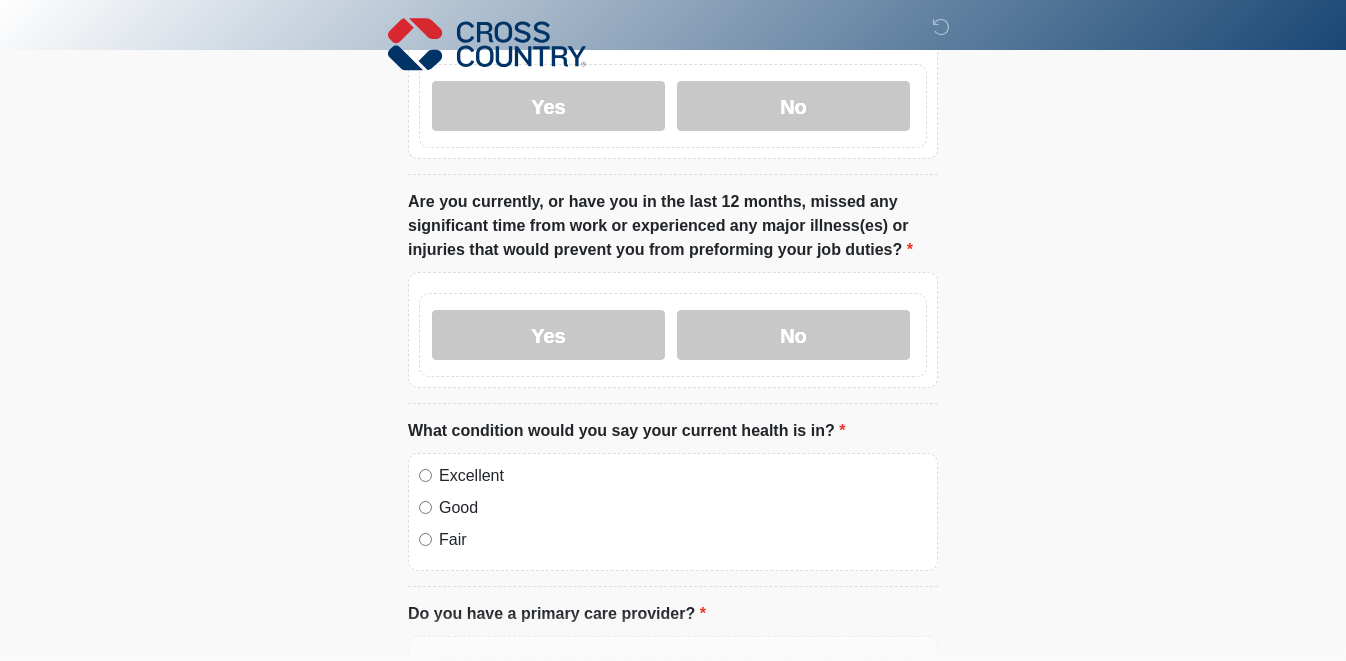 scroll, scrollTop: 440, scrollLeft: 0, axis: vertical 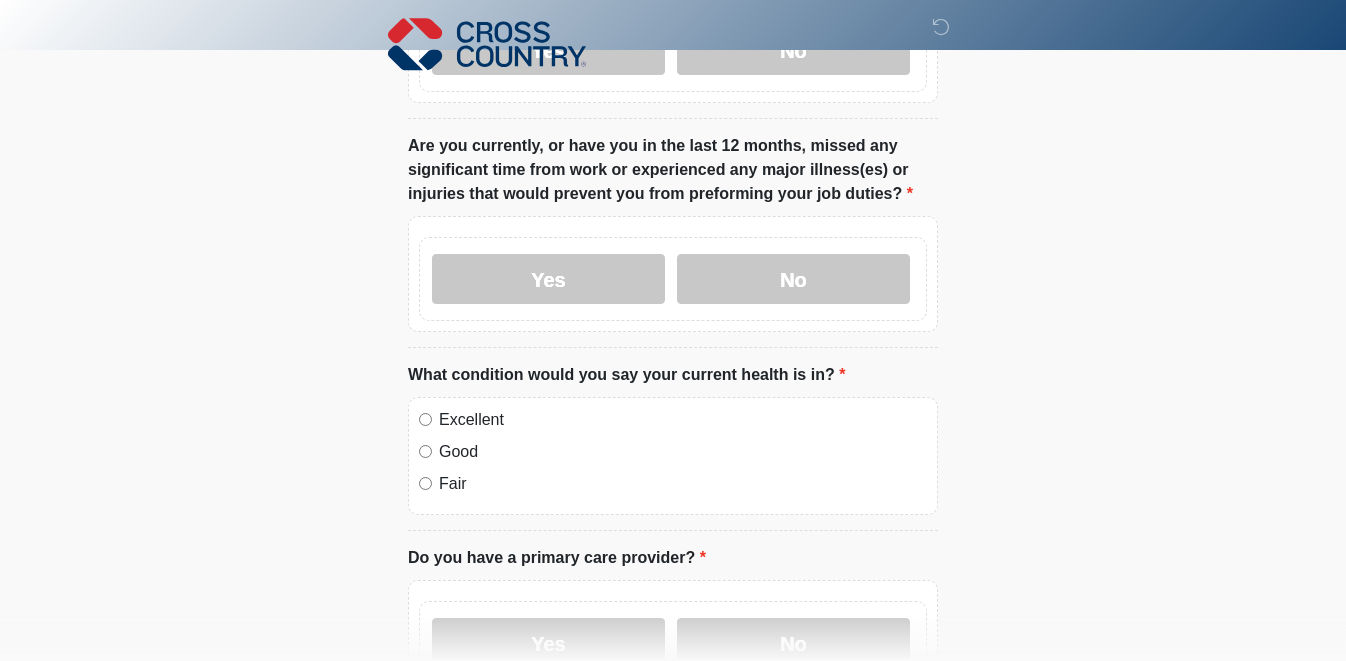 click on "‎ ‎ ‎
Medical History Questions
Please answer all questions with honesty and accuracy.
Please connect to Wi-Fi now   Provide us with your contact info  Answer some questions about your medical history  Complete a video call with one of our providers
Cross Country
This is the beginning of your virtual Health Assessment.   ﻿﻿﻿﻿﻿﻿To begin, ﻿﻿﻿﻿﻿﻿﻿﻿﻿﻿﻿﻿﻿﻿﻿﻿﻿﻿ press the continue button below and answer all questions with honesty.
Continue
Please be sure your device is connected to a Wi-Fi Network for quicker service. Otherwise, you may experience connectivity issues with your provider and cause unnecessary delays  ." at bounding box center [673, -110] 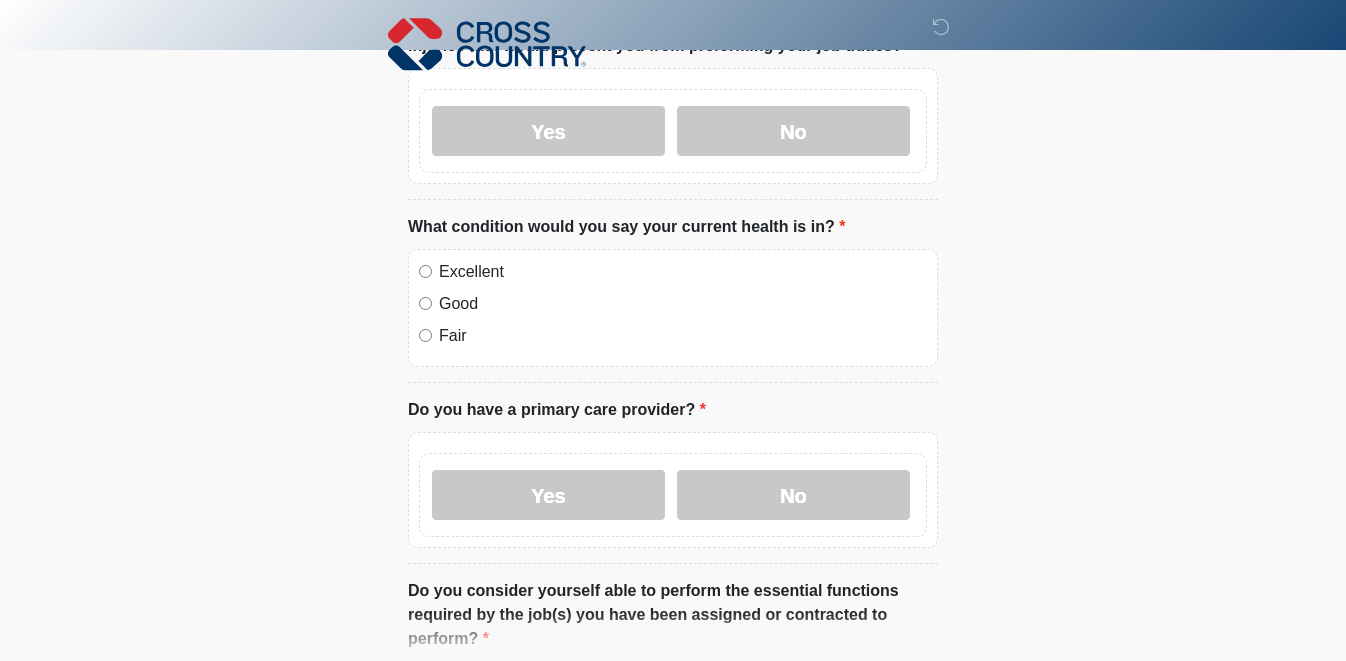 scroll, scrollTop: 600, scrollLeft: 0, axis: vertical 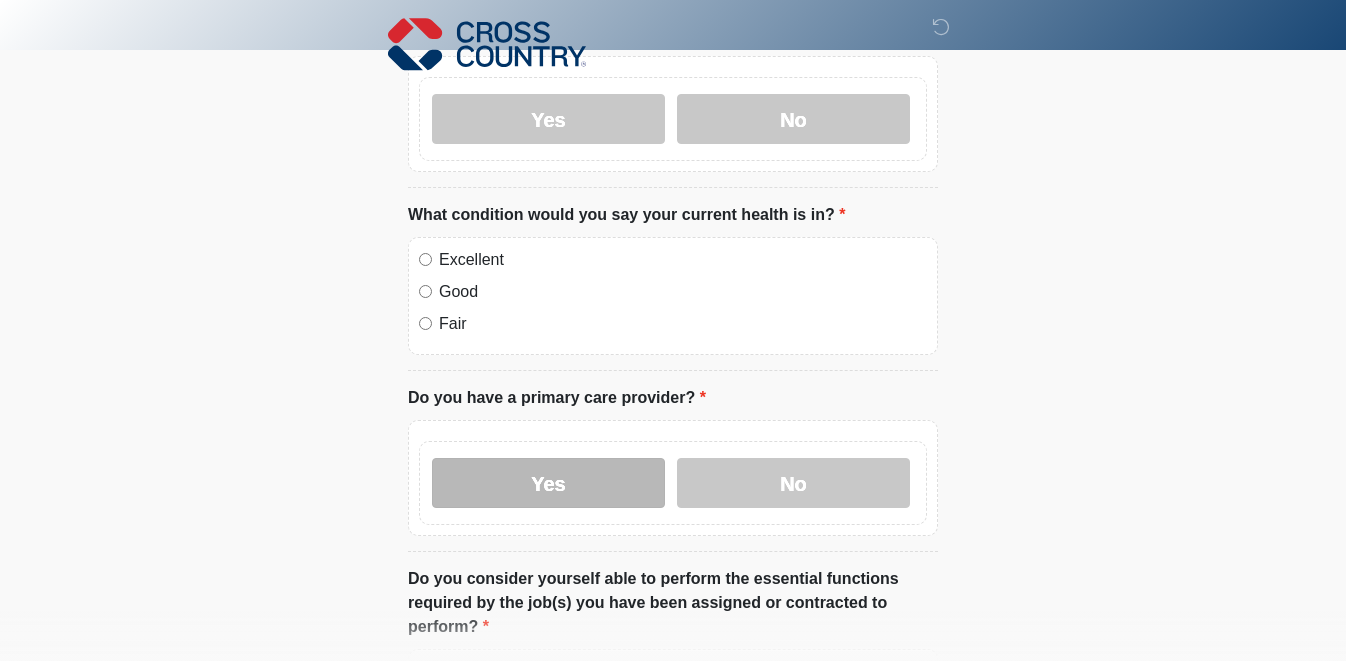 click on "Yes" at bounding box center [548, 483] 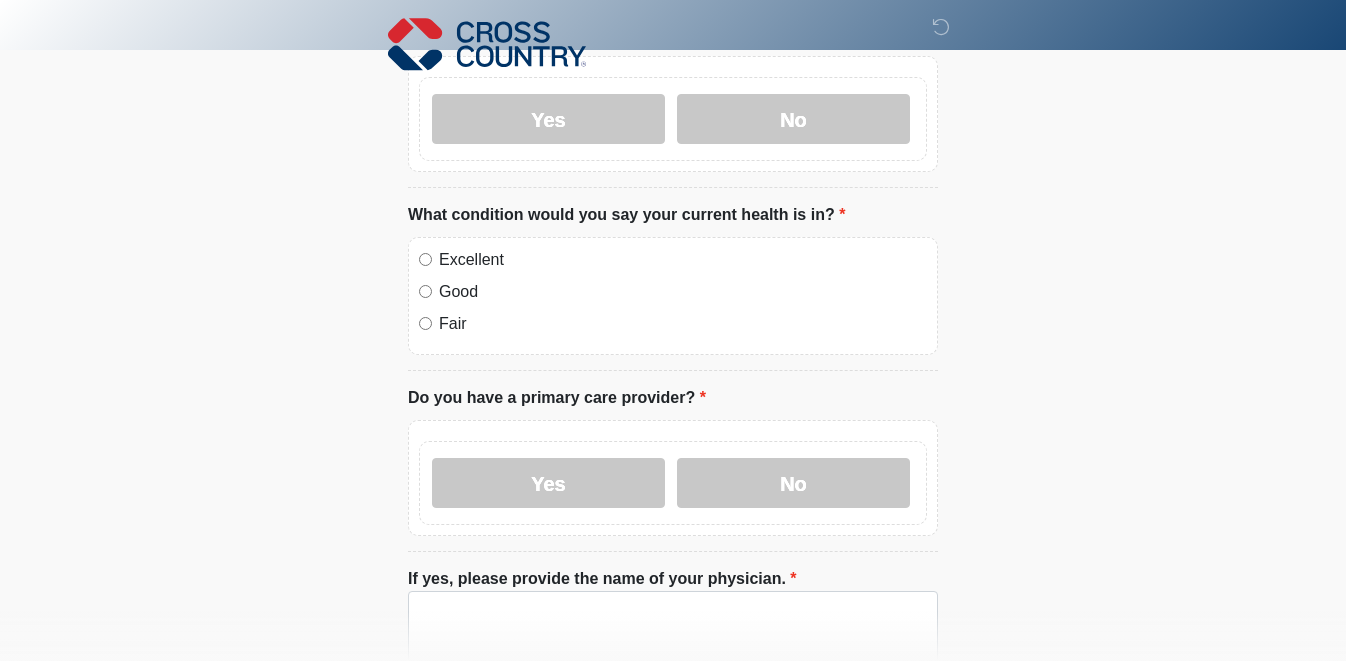 click on "‎ ‎ ‎
Medical History Questions
Please answer all questions with honesty and accuracy.
Please connect to Wi-Fi now   Provide us with your contact info  Answer some questions about your medical history  Complete a video call with one of our providers
Cross Country
This is the beginning of your virtual Health Assessment.   ﻿﻿﻿﻿﻿﻿To begin, ﻿﻿﻿﻿﻿﻿﻿﻿﻿﻿﻿﻿﻿﻿﻿﻿﻿﻿ press the continue button below and answer all questions with honesty.
Continue
Please be sure your device is connected to a Wi-Fi Network for quicker service. Otherwise, you may experience connectivity issues with your provider and cause unnecessary delays  ." at bounding box center [673, -270] 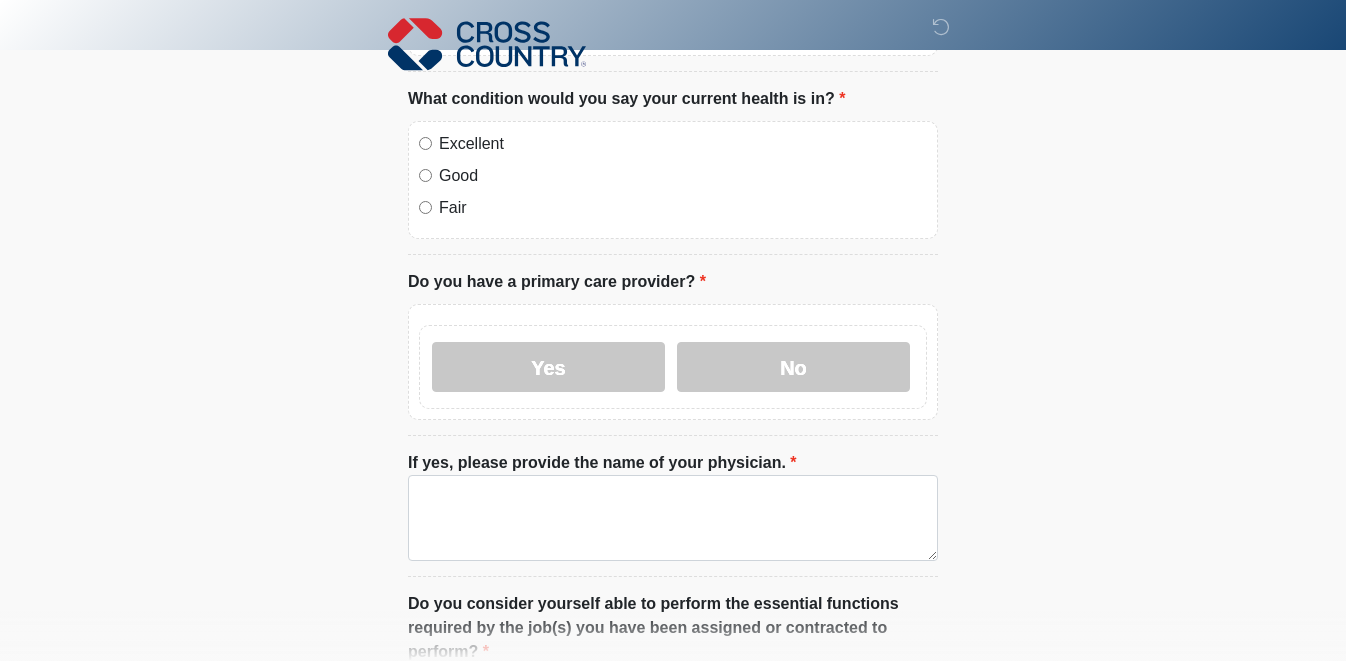 scroll, scrollTop: 720, scrollLeft: 0, axis: vertical 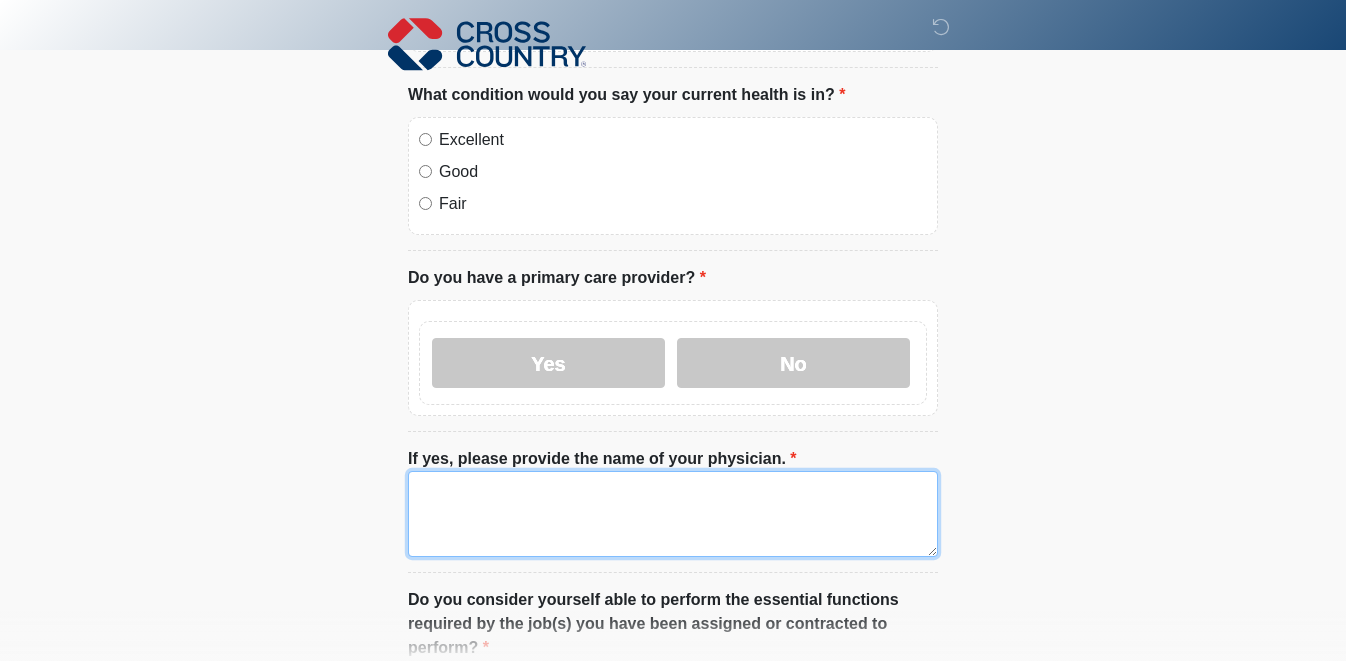 click on "If yes, please provide the name of your physician." at bounding box center [673, 514] 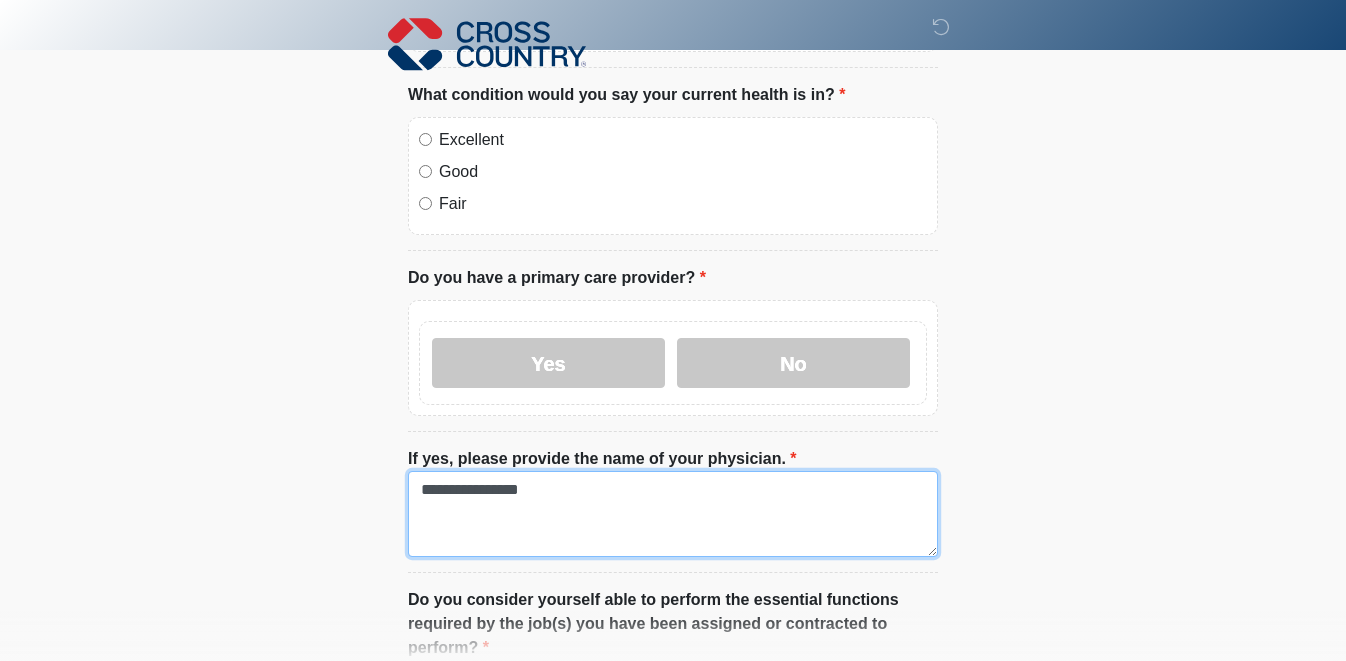 type on "**********" 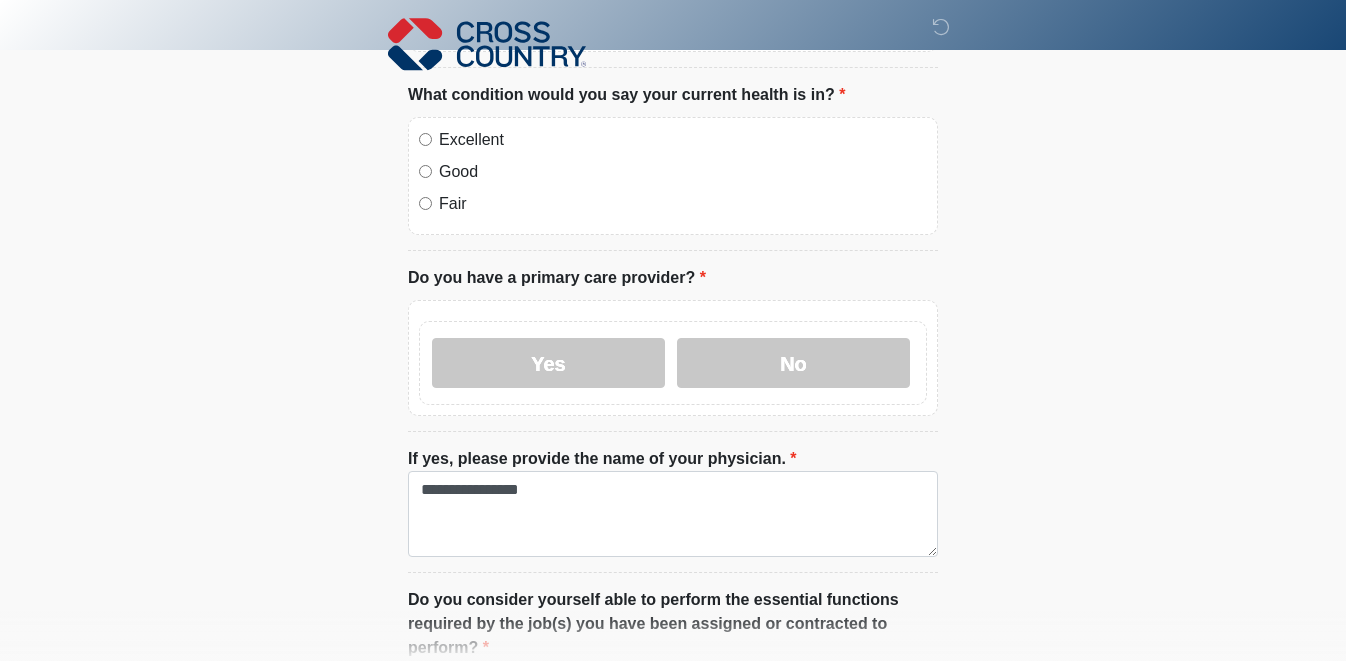 click on "‎ ‎ ‎
Medical History Questions
Please answer all questions with honesty and accuracy.
Please connect to Wi-Fi now   Provide us with your contact info  Answer some questions about your medical history  Complete a video call with one of our providers
Cross Country
This is the beginning of your virtual Health Assessment.   ﻿﻿﻿﻿﻿﻿To begin, ﻿﻿﻿﻿﻿﻿﻿﻿﻿﻿﻿﻿﻿﻿﻿﻿﻿﻿ press the continue button below and answer all questions with honesty.
Continue
Please be sure your device is connected to a Wi-Fi Network for quicker service. Otherwise, you may experience connectivity issues with your provider and cause unnecessary delays  ." at bounding box center [673, -390] 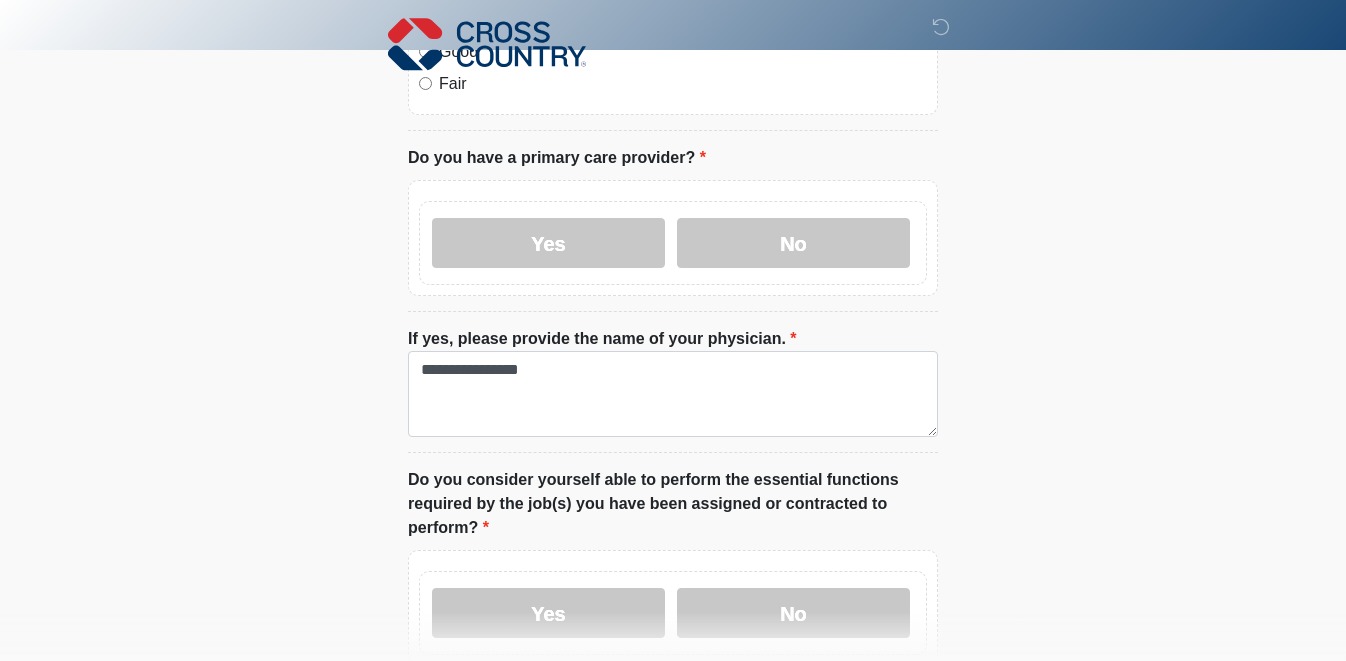 scroll, scrollTop: 880, scrollLeft: 0, axis: vertical 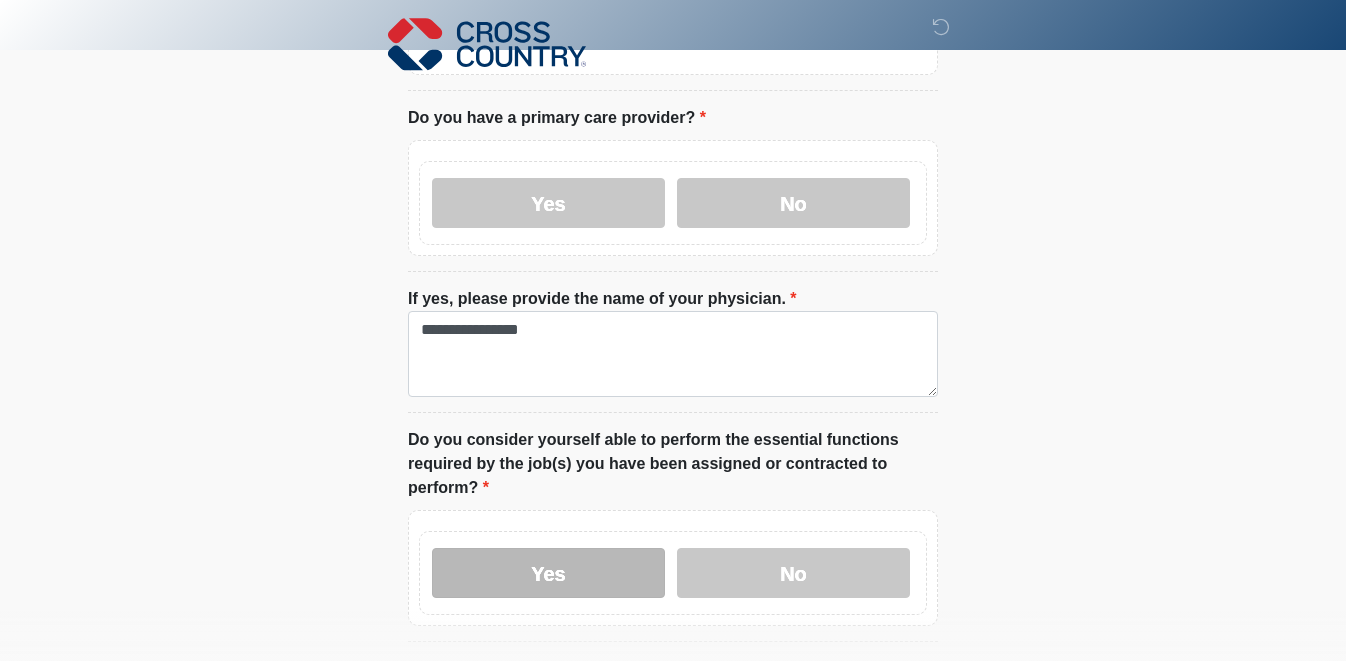 click on "Yes" at bounding box center [548, 573] 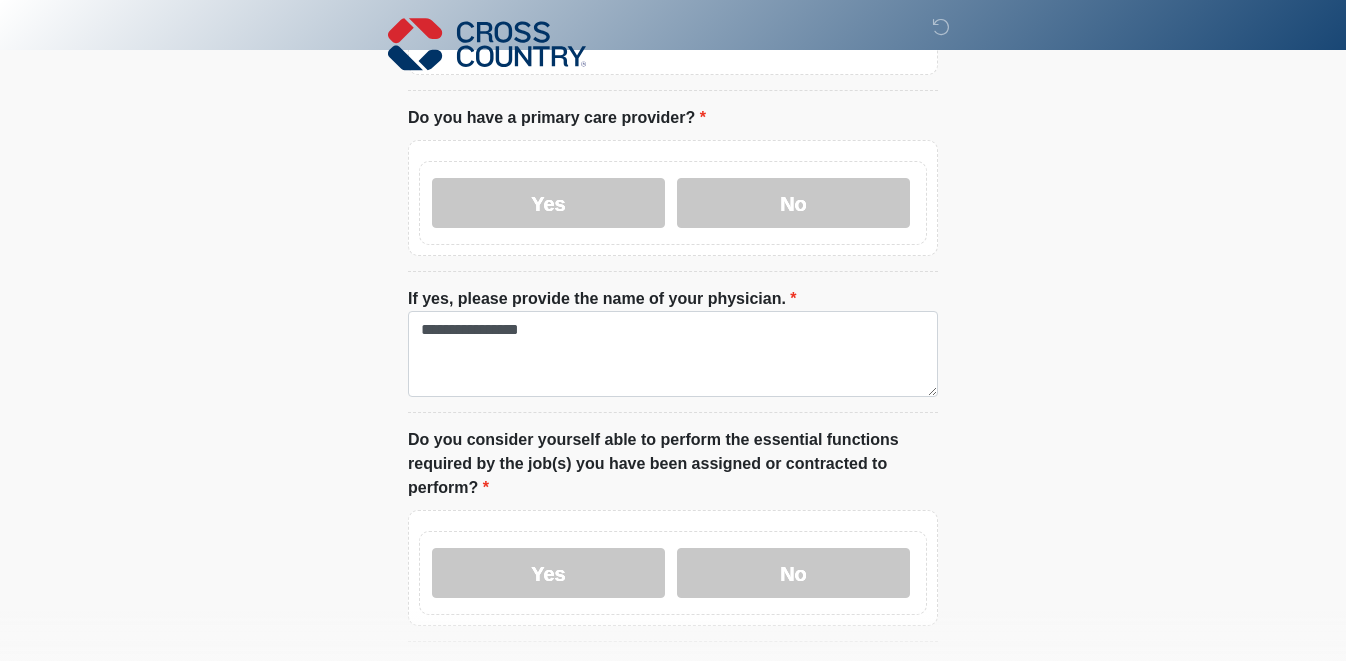 click on "‎ ‎ ‎
Medical History Questions
Please answer all questions with honesty and accuracy.
Please connect to Wi-Fi now   Provide us with your contact info  Answer some questions about your medical history  Complete a video call with one of our providers
Cross Country
This is the beginning of your virtual Health Assessment.   ﻿﻿﻿﻿﻿﻿To begin, ﻿﻿﻿﻿﻿﻿﻿﻿﻿﻿﻿﻿﻿﻿﻿﻿﻿﻿ press the continue button below and answer all questions with honesty.
Continue
Please be sure your device is connected to a Wi-Fi Network for quicker service. Otherwise, you may experience connectivity issues with your provider and cause unnecessary delays  ." at bounding box center (673, -550) 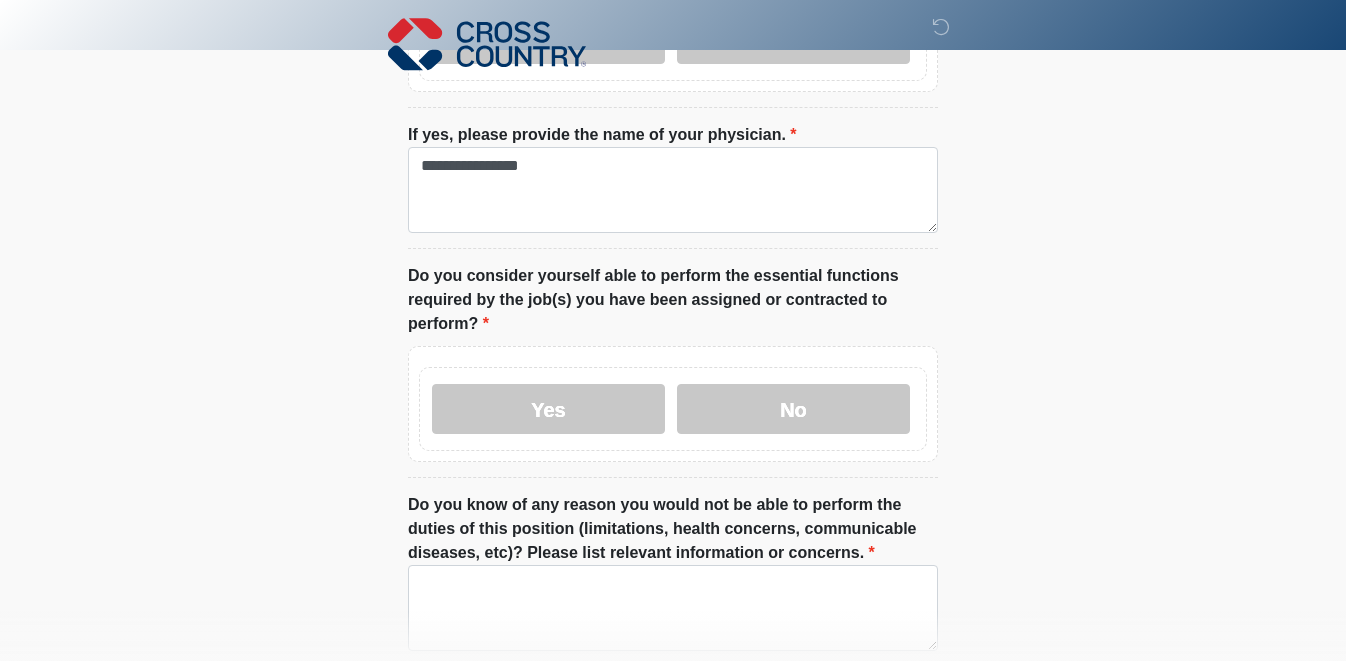 scroll, scrollTop: 1160, scrollLeft: 0, axis: vertical 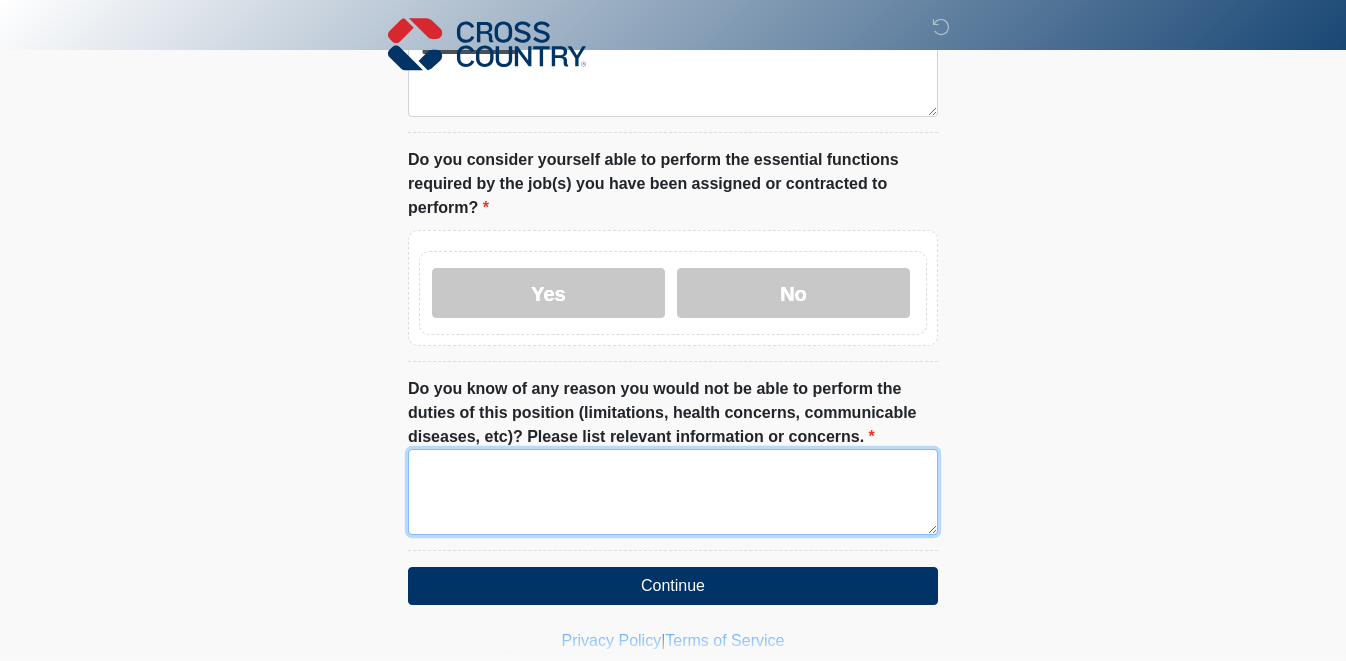 click on "Do you know of any reason you would not be able to perform the duties of this position (limitations, health concerns, communicable diseases, etc)?  Please list relevant information or concerns." at bounding box center (673, 492) 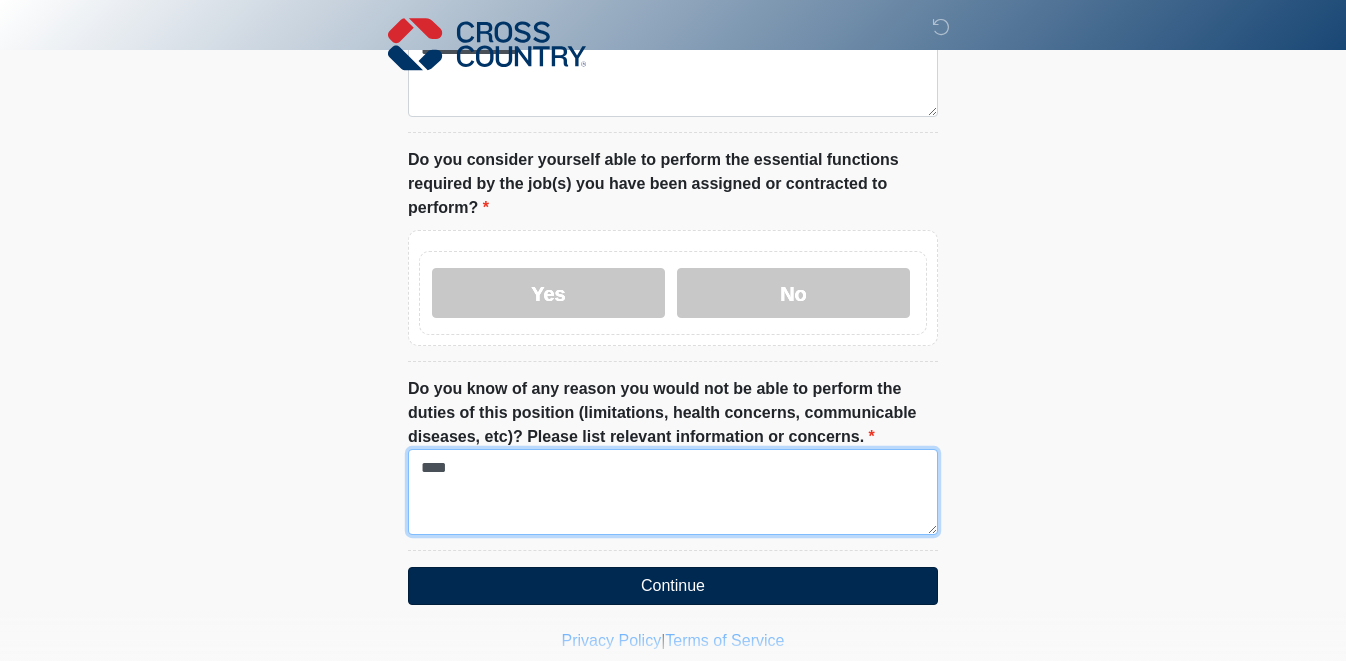 type on "****" 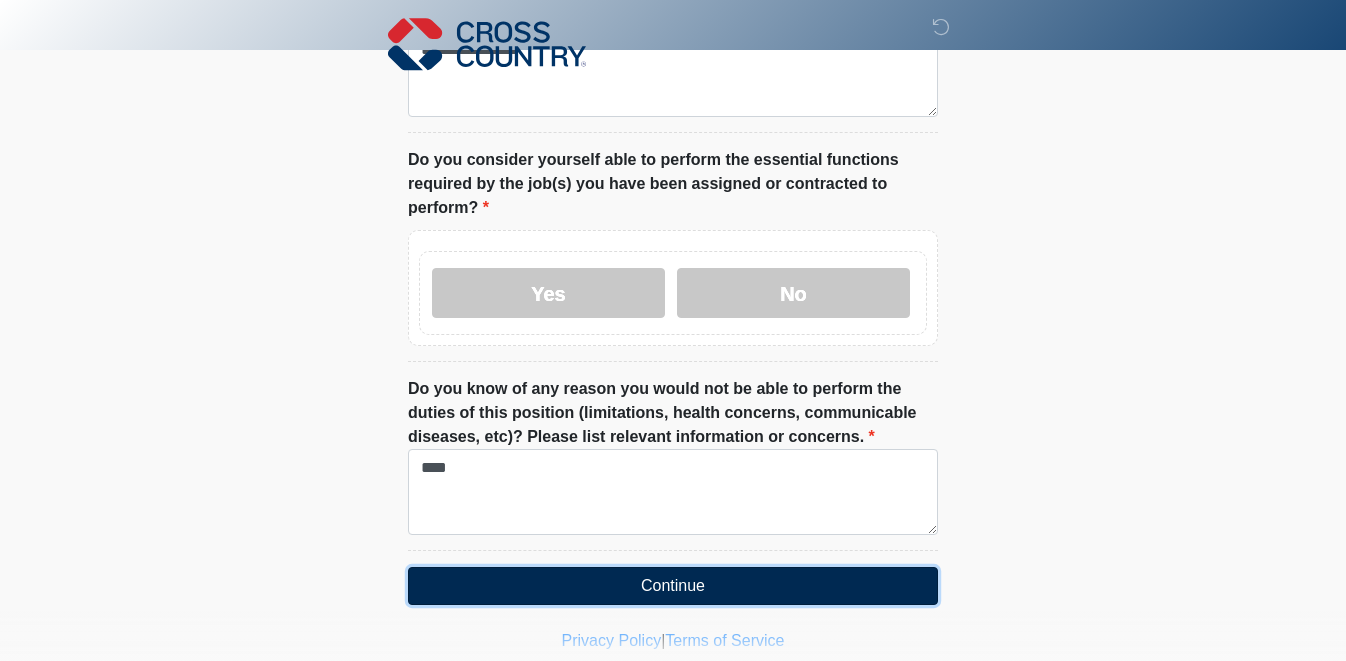 click on "Continue" at bounding box center [673, 586] 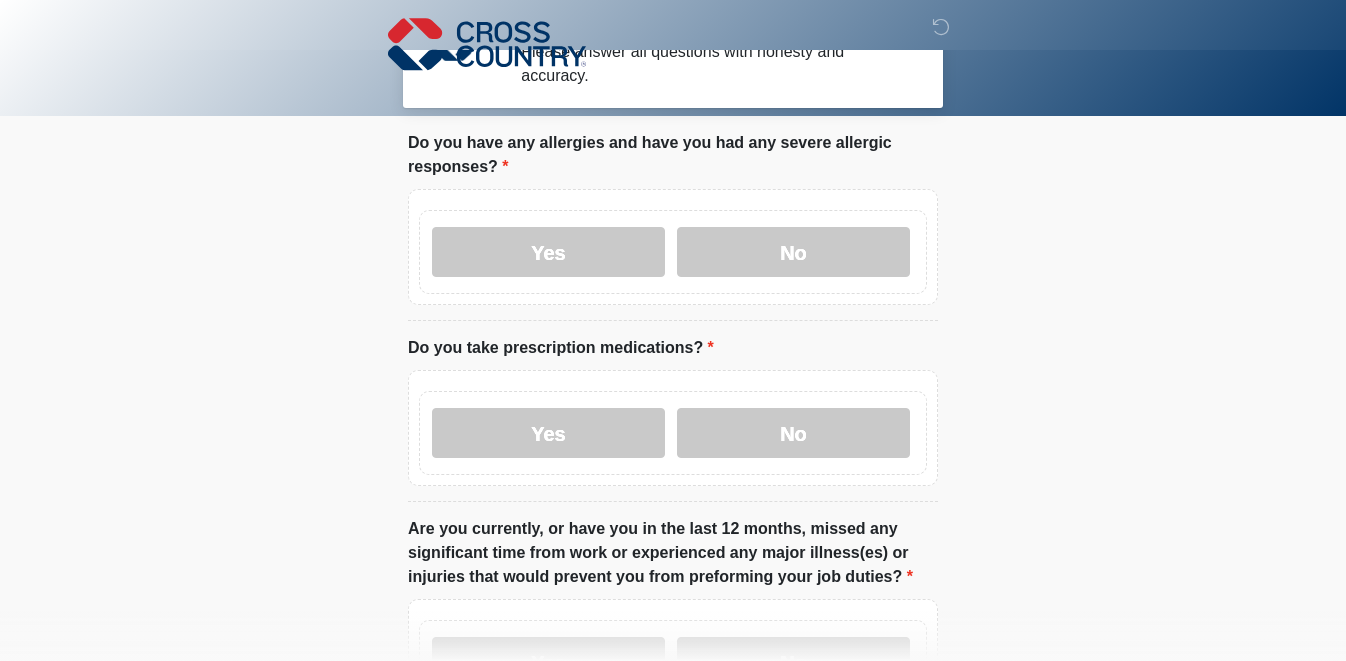 scroll, scrollTop: 0, scrollLeft: 0, axis: both 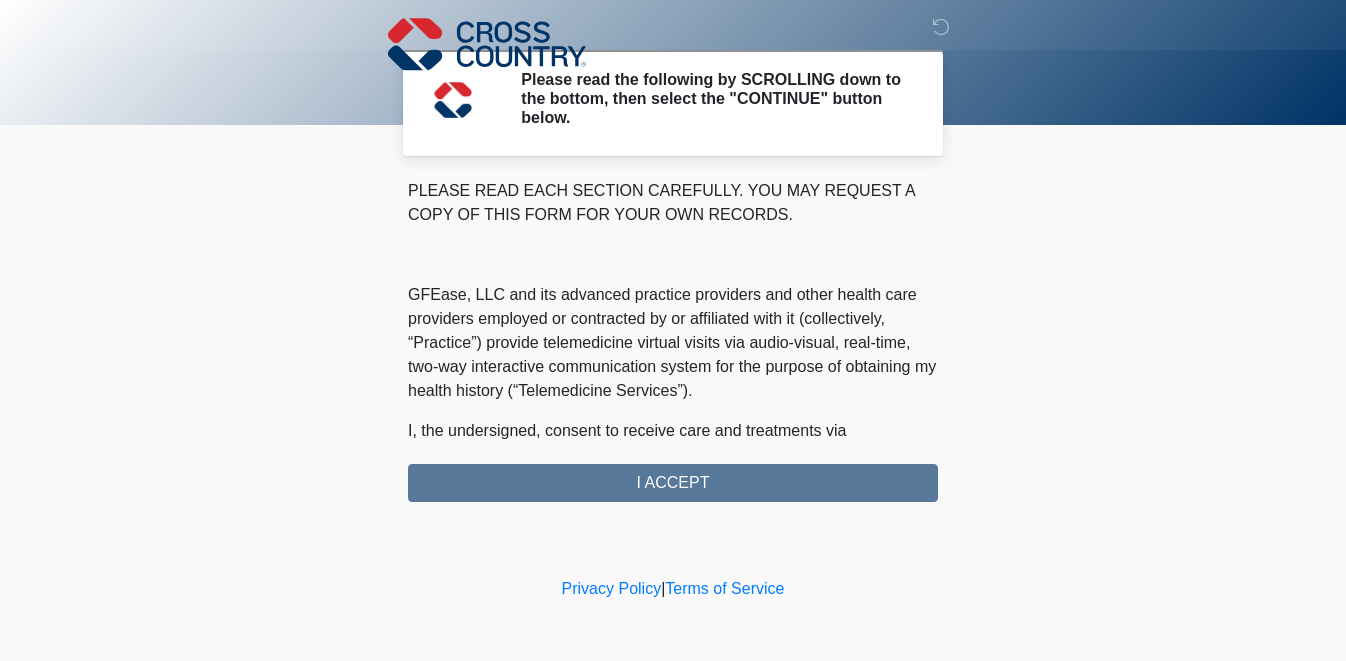 click on "‎ ‎ ‎
Please read the following by SCROLLING down to the bottom, then select the "CONTINUE" button below.
Please connect to Wi-Fi now   Provide us with your contact info  Answer some questions about your medical history  Complete a video call with one of our providers
Cross Country
This is the beginning of your virtual Health Assessment.   ﻿﻿﻿﻿﻿﻿To begin, ﻿﻿﻿﻿﻿﻿﻿﻿﻿﻿﻿﻿﻿﻿﻿﻿﻿﻿ press the continue button below and answer all questions with honesty.
Continue
Please be sure your device is connected to a Wi-Fi Network for quicker service. Otherwise, you may experience connectivity issues with your provider and cause unnecessary delays  .
Continue" at bounding box center [673, 286] 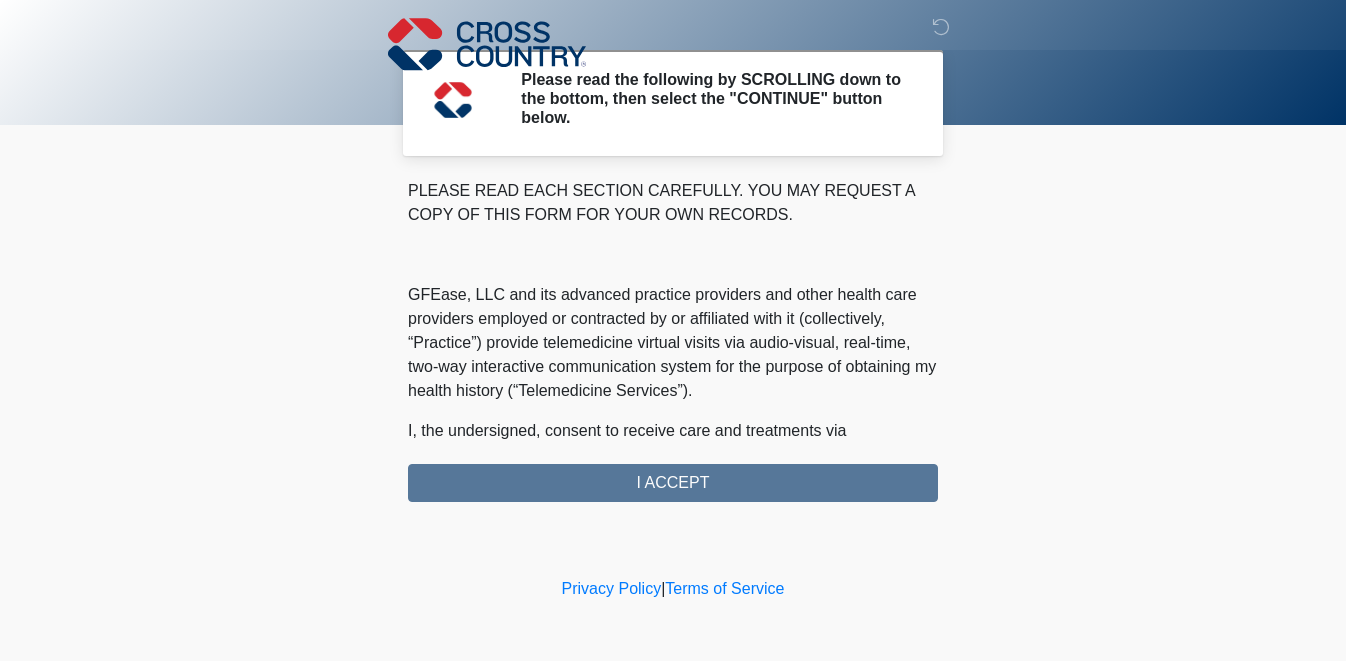 click on "PLEASE READ EACH SECTION CAREFULLY. YOU MAY REQUEST A COPY OF THIS FORM FOR YOUR OWN RECORDS. GFEase, LLC and its advanced practice providers and other health care providers employed or contracted by or affiliated with it (collectively, “Practice”) provide telemedicine virtual visits via audio-visual, real-time, two-way interactive communication system for the purpose of obtaining my health history (“Telemedicine Services”). I understand that Telemedicine Services include interactive audio, video or other electronic media and that there are both risks and benefits to being treated via telemedicine. Providers (i) may be in a location other than where I am located, (ii) will examine me face-to-face via a remote presence but will not perform a “hands-on” physical examination, and (iii) must rely on information provided by me.
I ACCEPT" at bounding box center [673, 340] 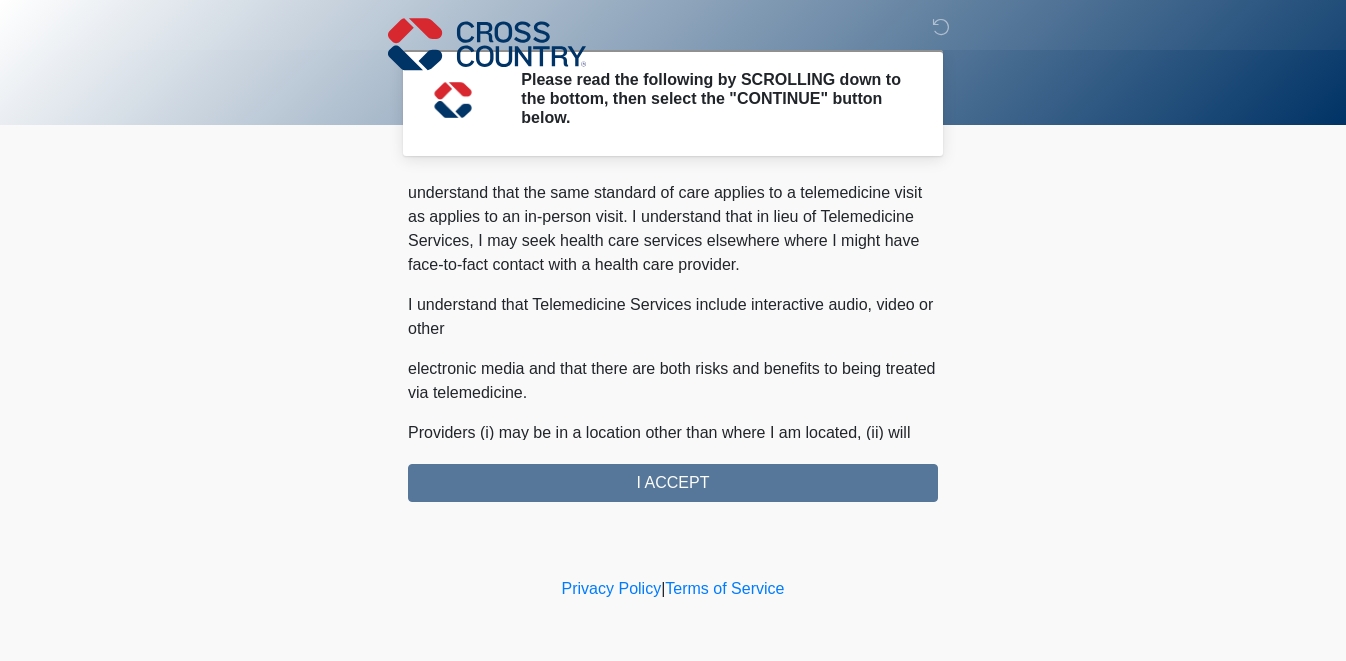 scroll, scrollTop: 364, scrollLeft: 0, axis: vertical 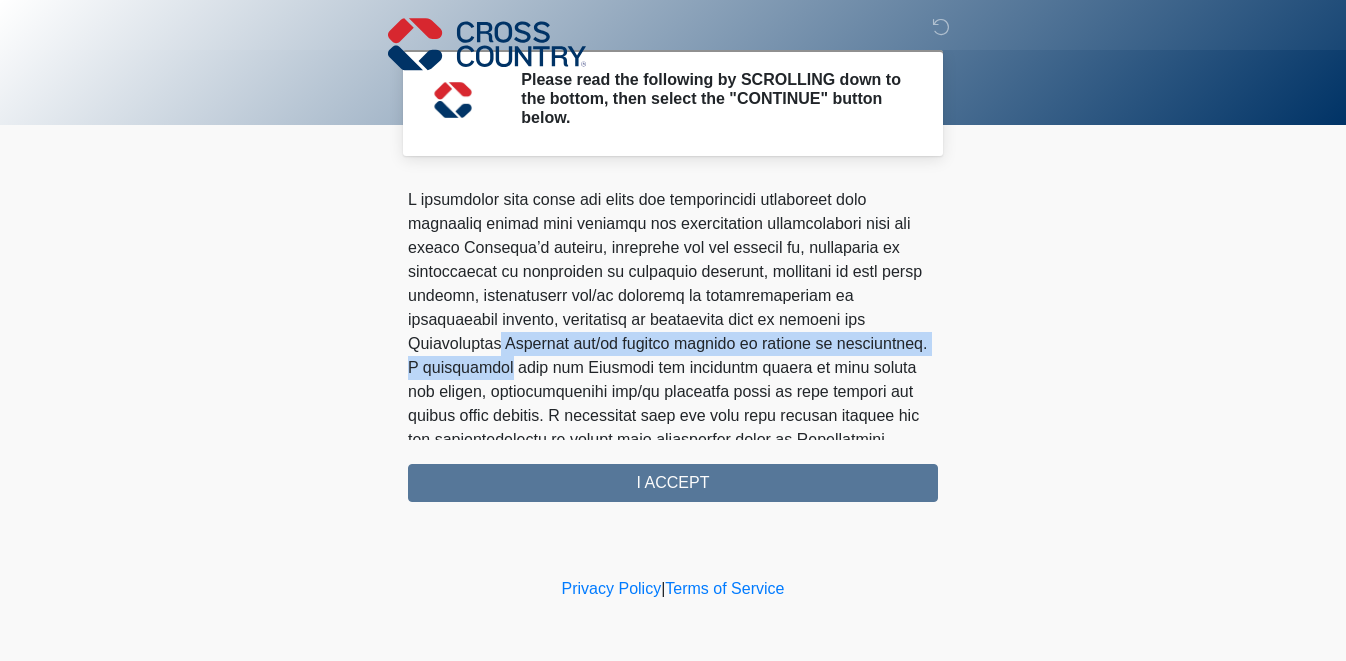 drag, startPoint x: 935, startPoint y: 305, endPoint x: 944, endPoint y: 336, distance: 32.280025 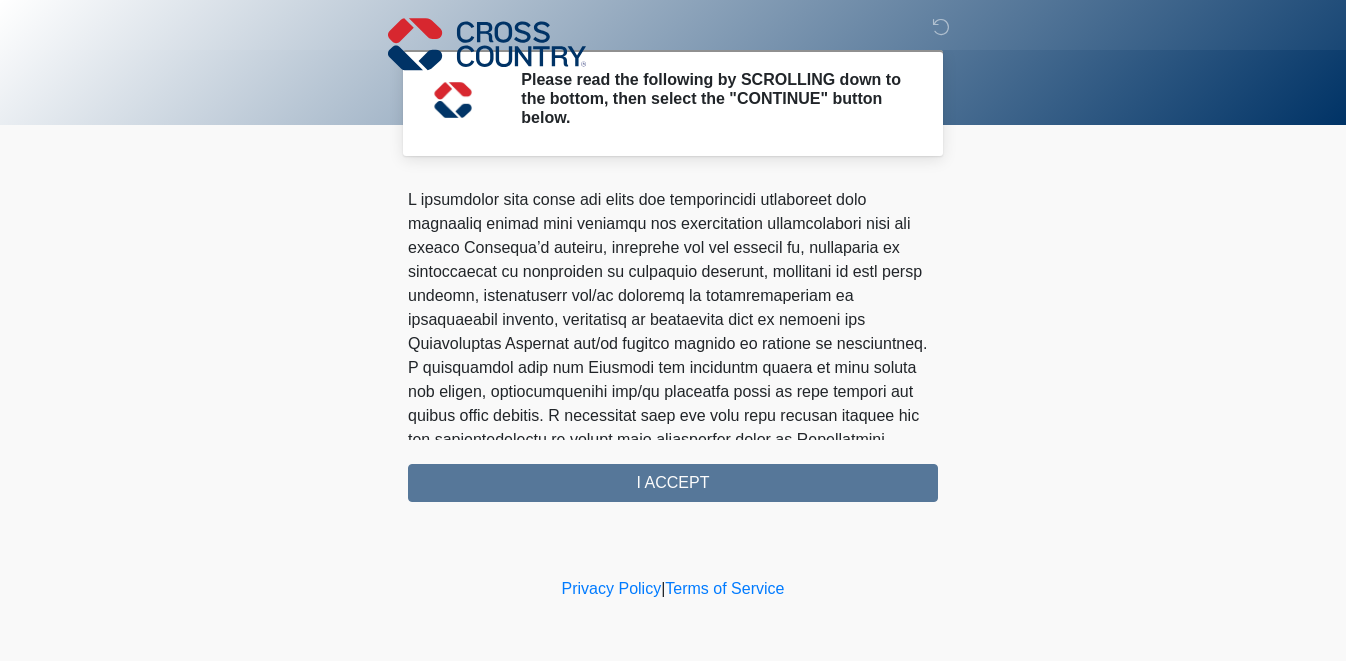 click on "Cross Country
This is the beginning of your virtual Health Assessment.   ﻿﻿﻿﻿﻿﻿To begin, ﻿﻿﻿﻿﻿﻿﻿﻿﻿﻿﻿﻿﻿﻿﻿﻿﻿﻿ press the continue button below and answer all questions with honesty.
Continue
Please be sure your device is connected to a Wi-Fi Network for quicker service. Otherwise, you may experience connectivity issues with your provider and cause unnecessary delays" at bounding box center (673, 330) 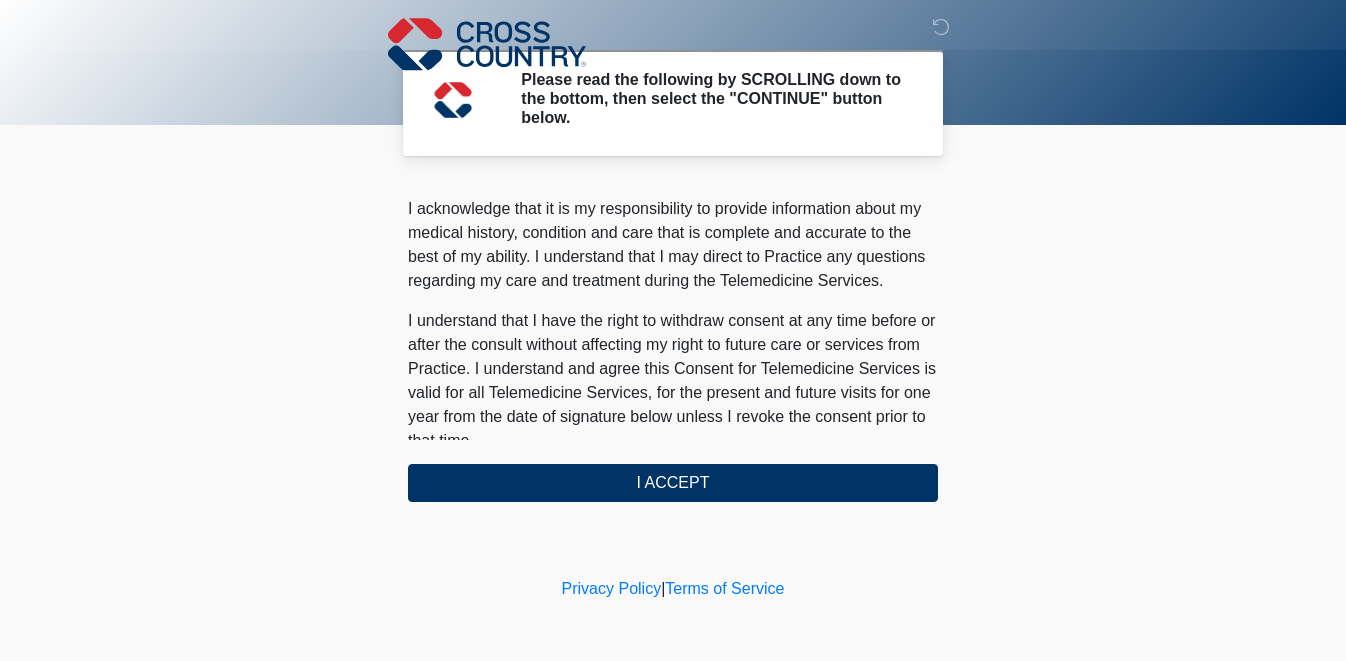 scroll, scrollTop: 1291, scrollLeft: 0, axis: vertical 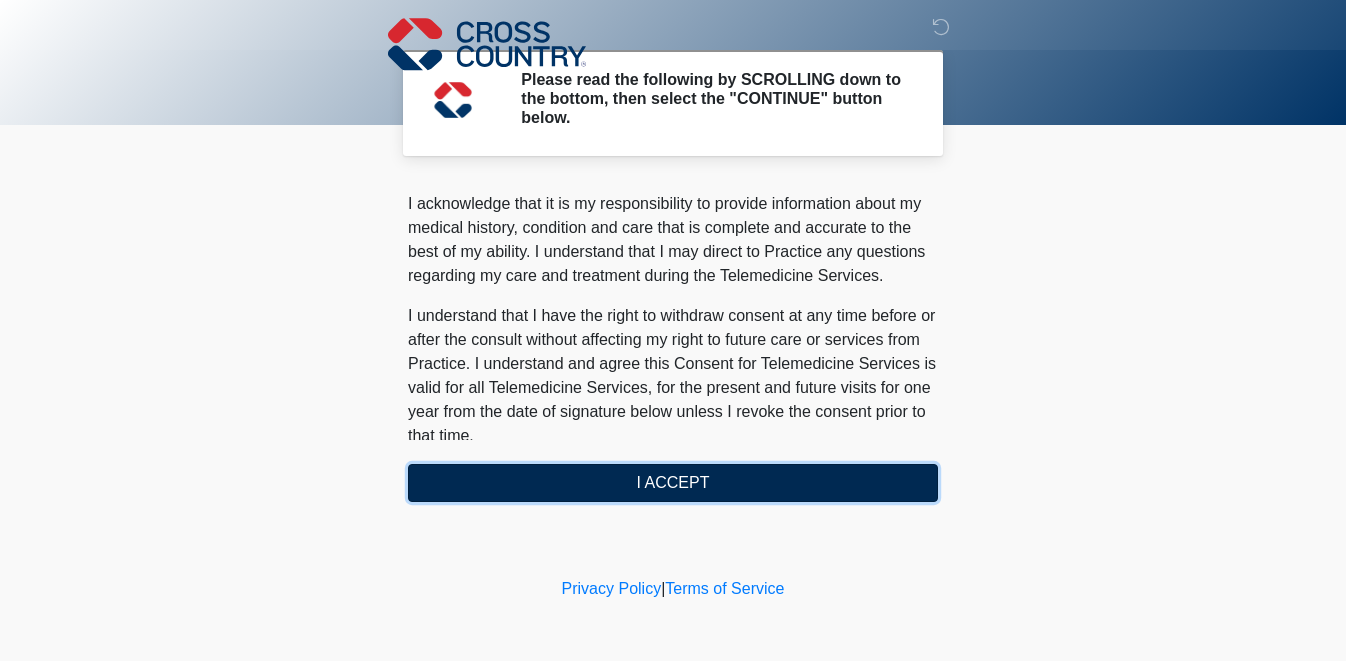 click on "I ACCEPT" at bounding box center [673, 483] 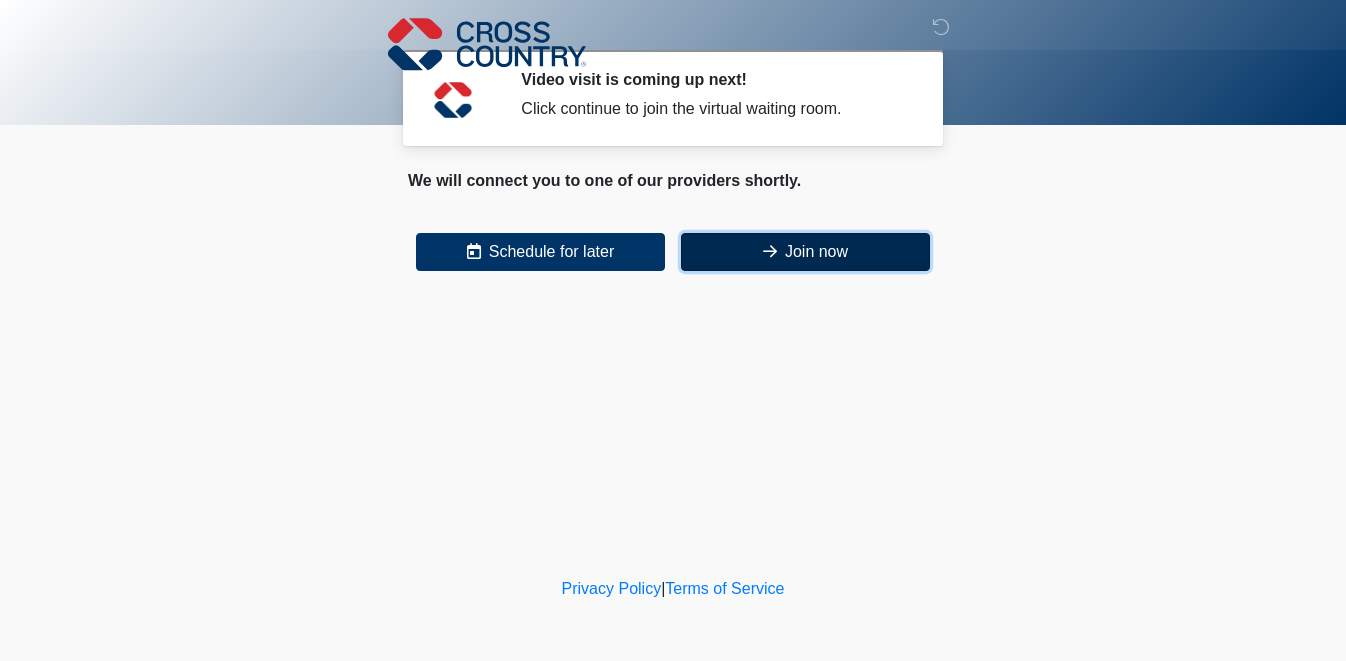 click on "Join now" at bounding box center (805, 252) 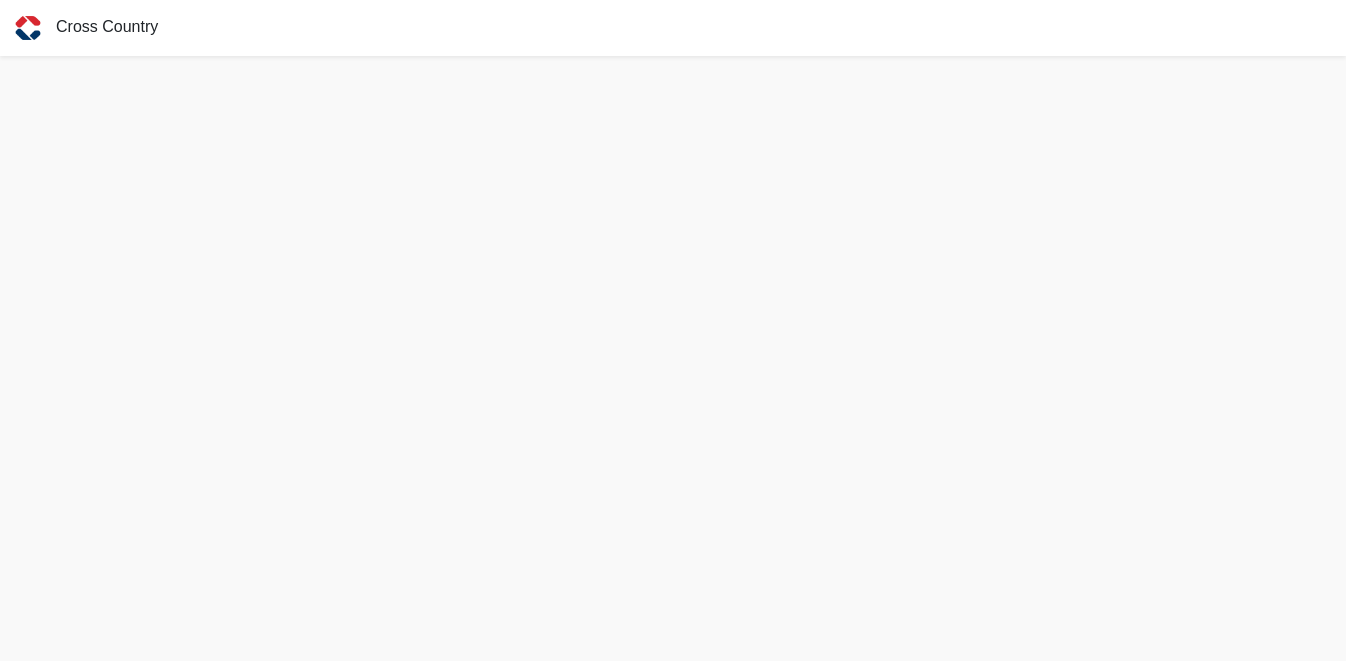 scroll, scrollTop: 0, scrollLeft: 0, axis: both 